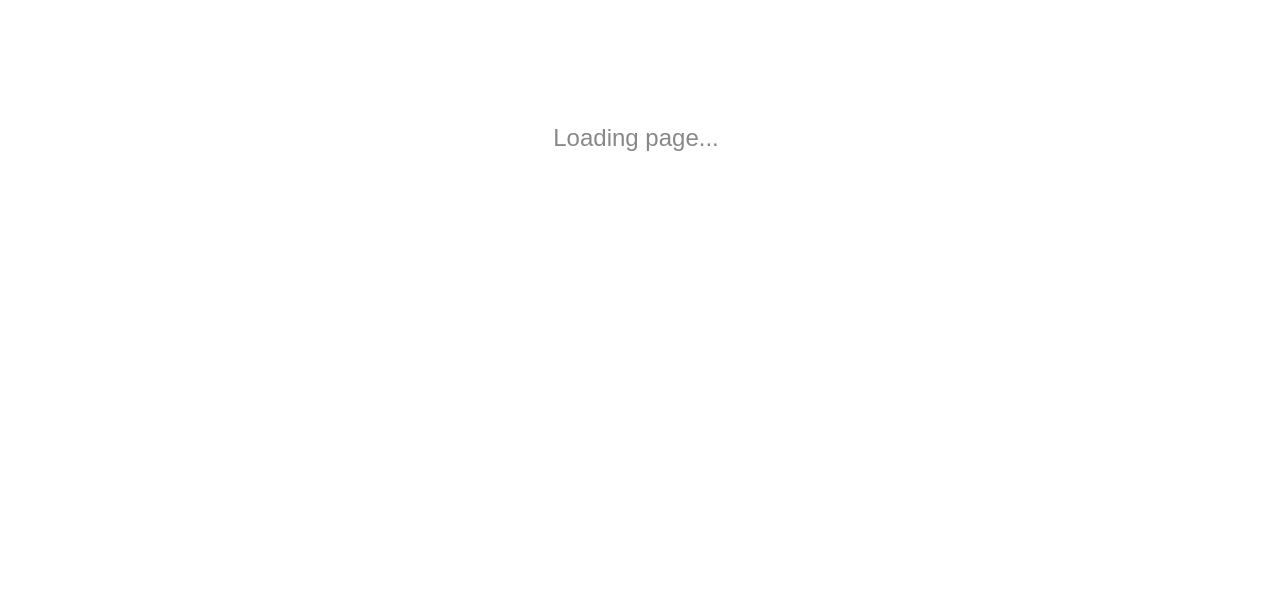 scroll, scrollTop: 0, scrollLeft: 0, axis: both 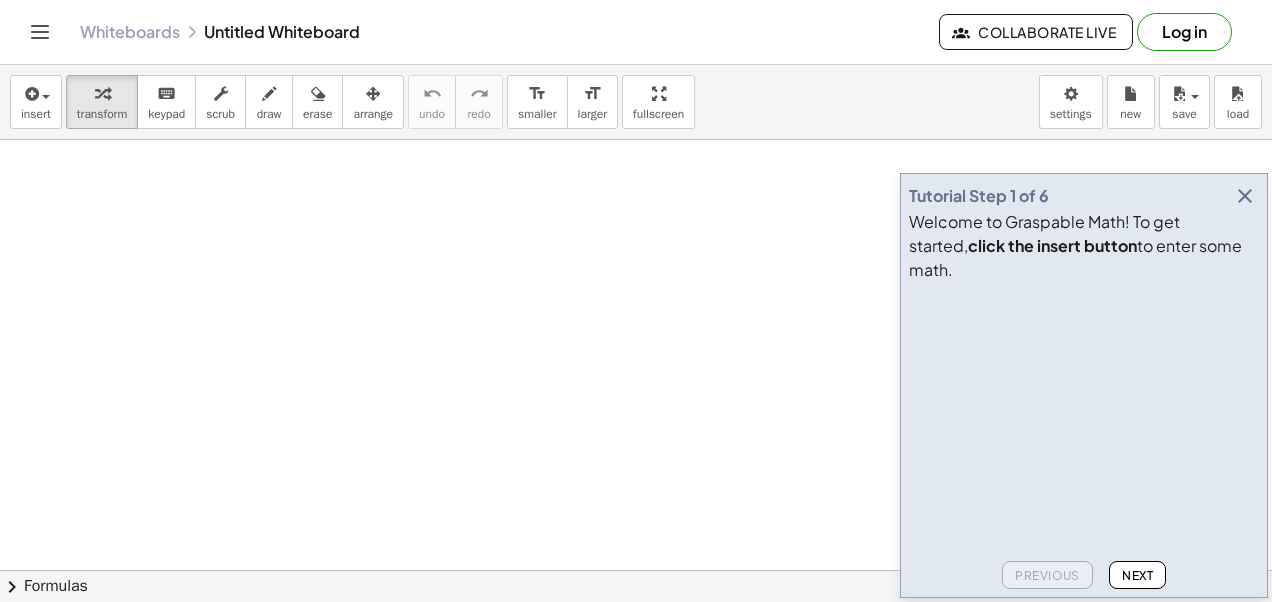 click at bounding box center (1245, 196) 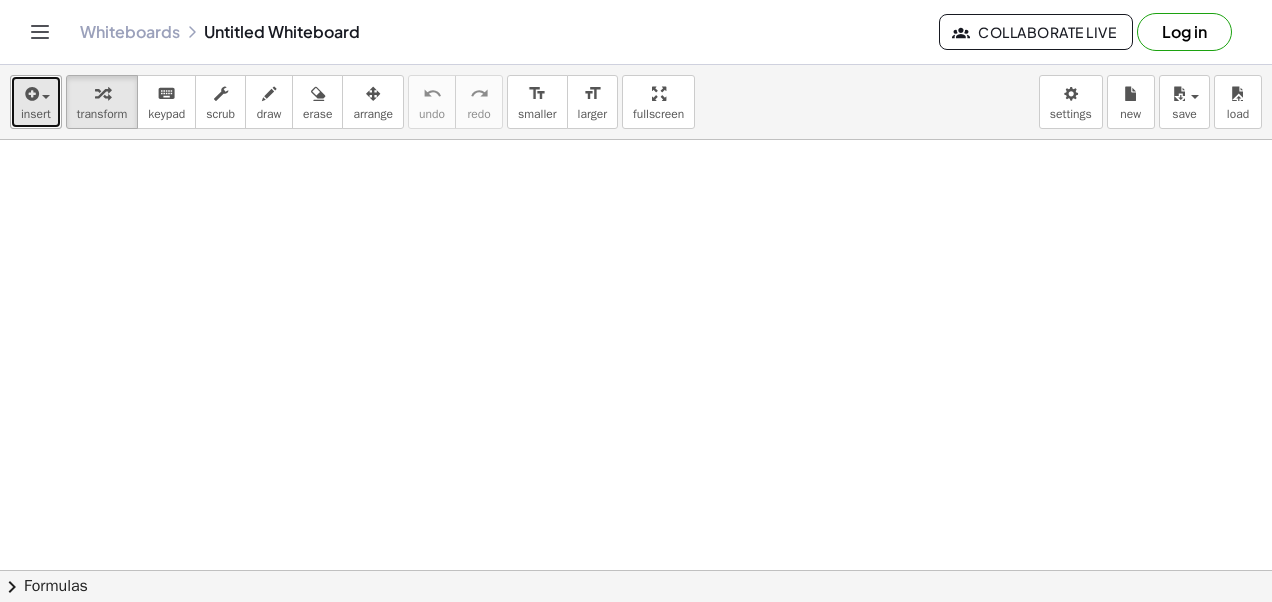 click on "insert" at bounding box center [36, 114] 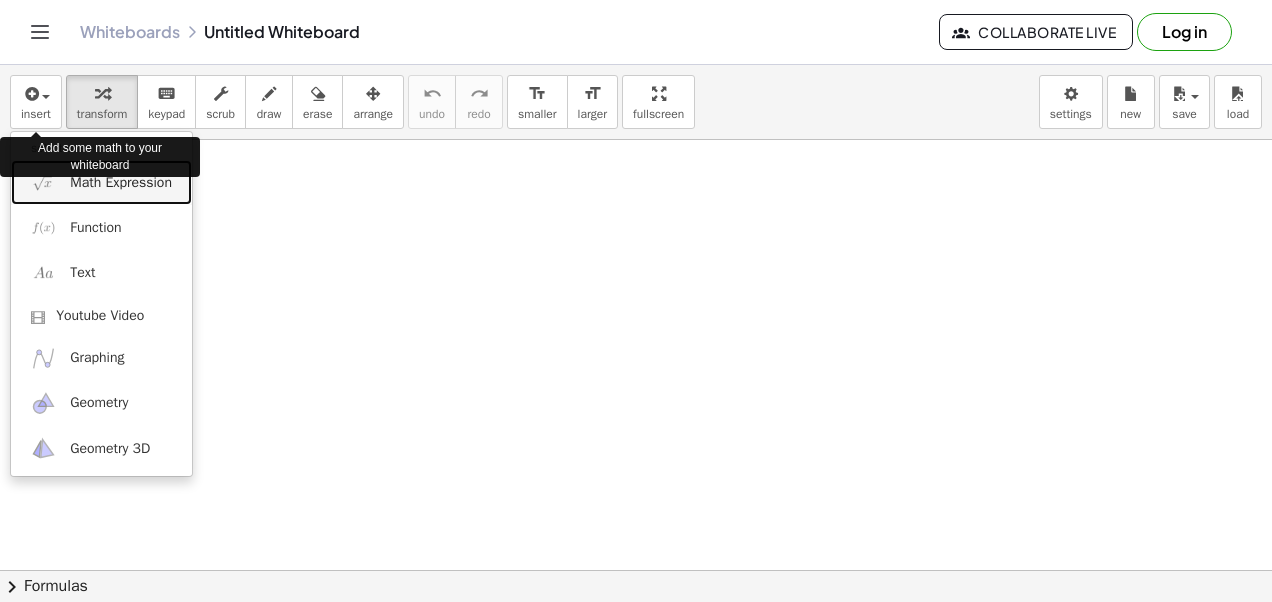 click on "Math Expression" at bounding box center [121, 183] 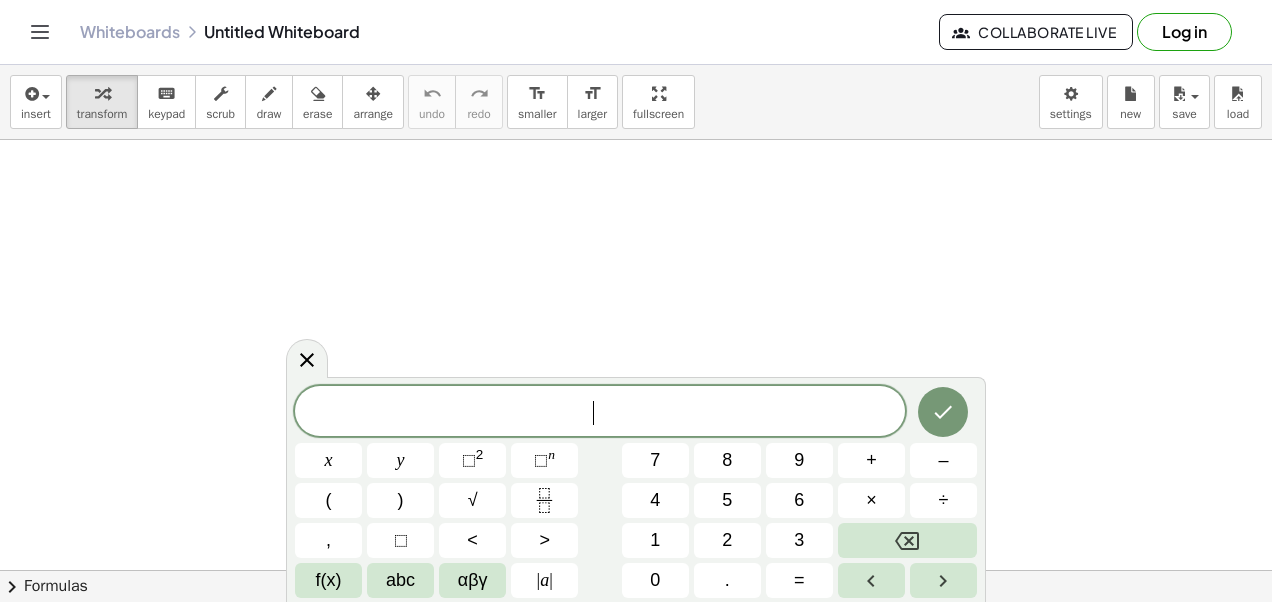 click on "6" at bounding box center (799, 500) 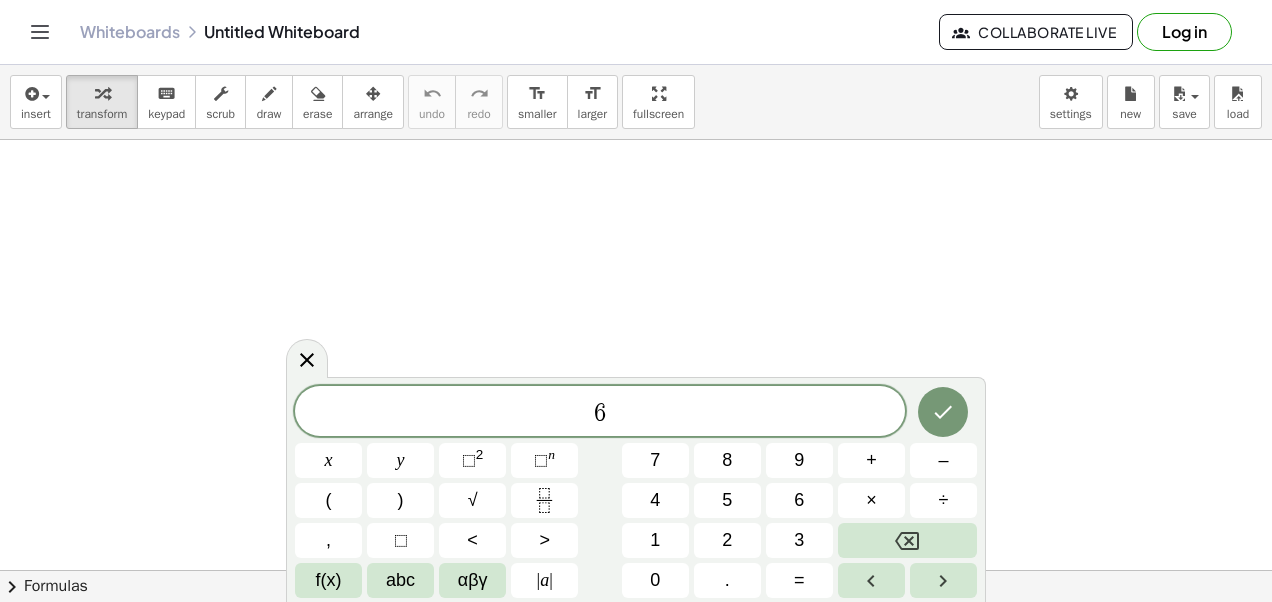 click on "abc" at bounding box center [400, 580] 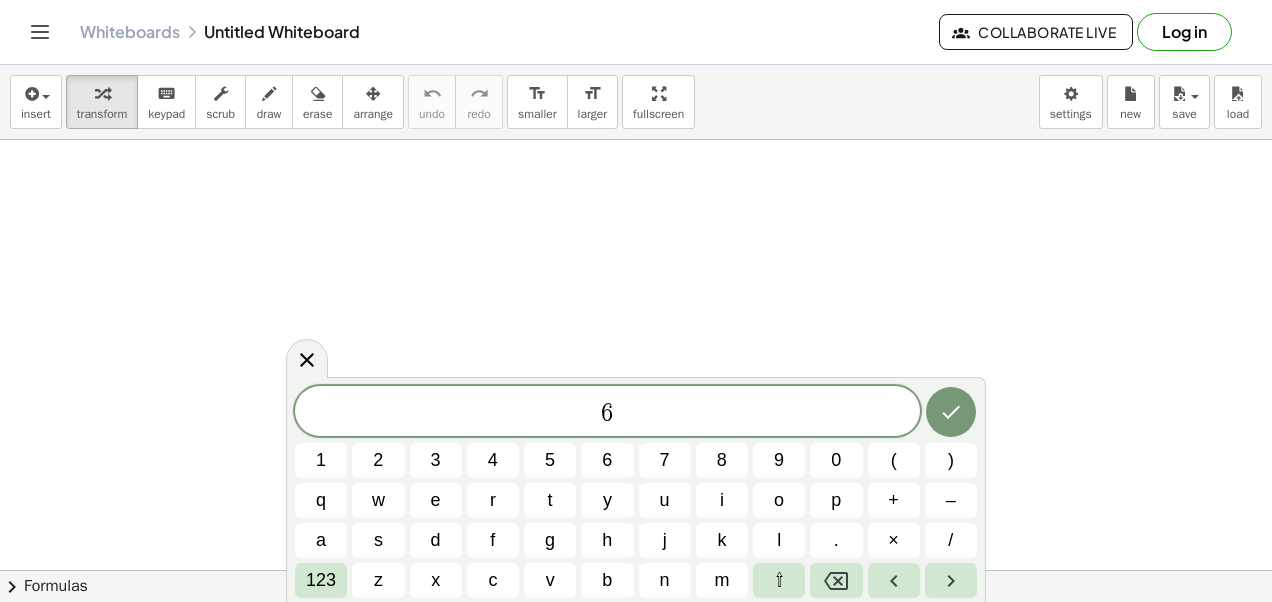 click on "m" at bounding box center [721, 580] 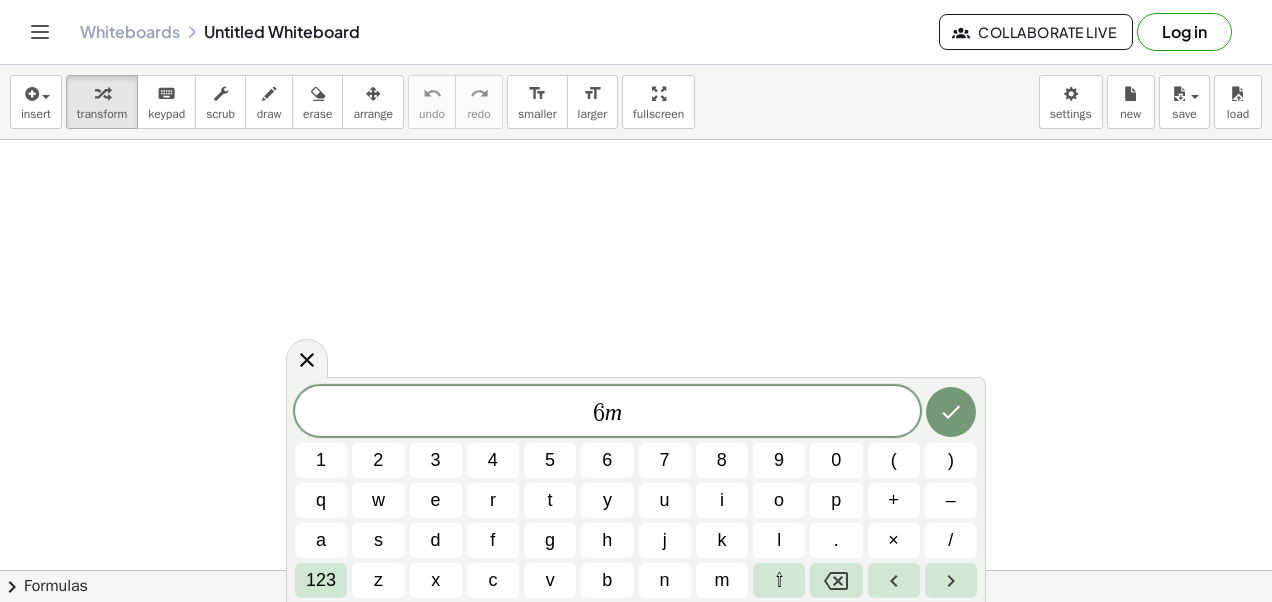 click on "123" at bounding box center (321, 580) 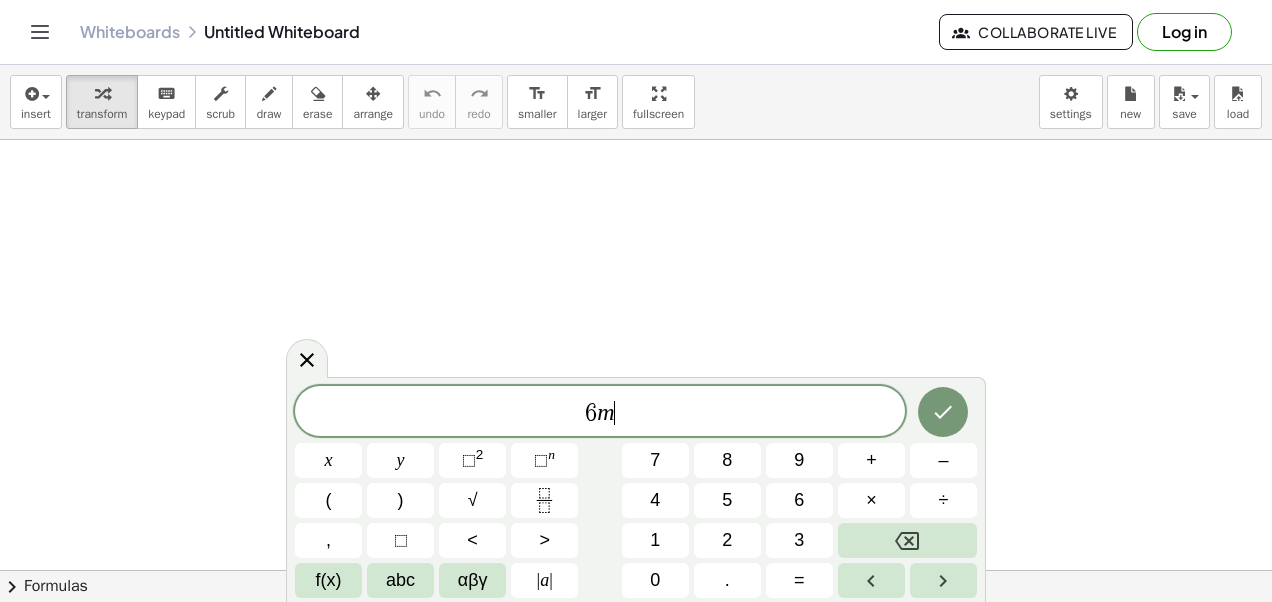 click on "=" at bounding box center (799, 580) 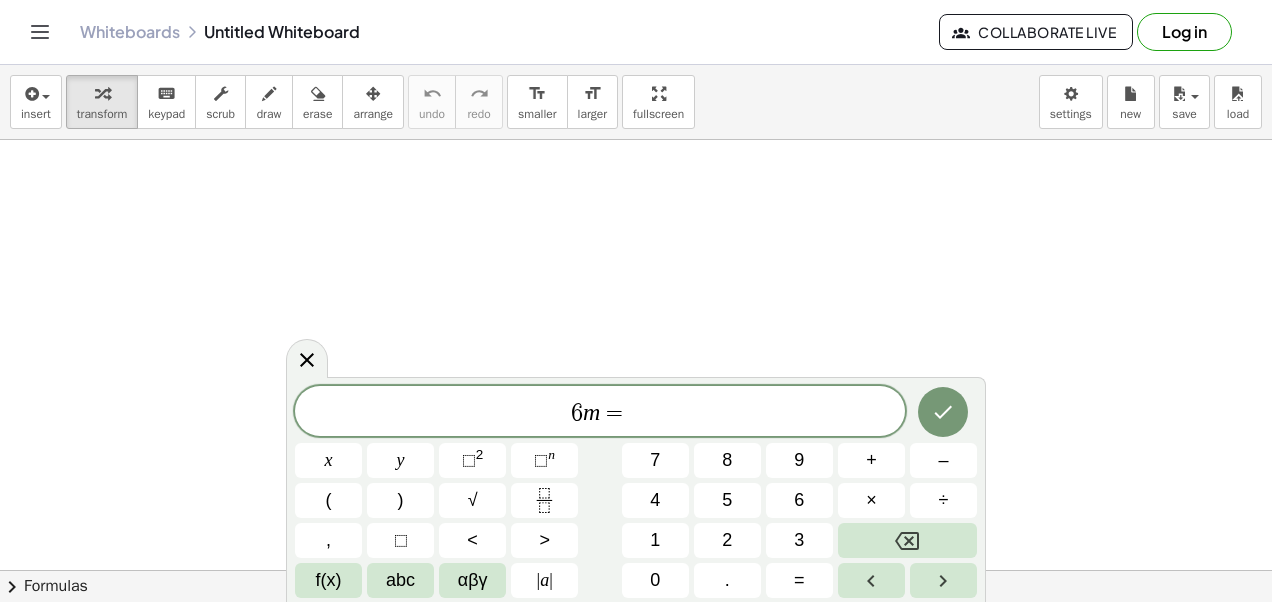 click on "1" at bounding box center [655, 540] 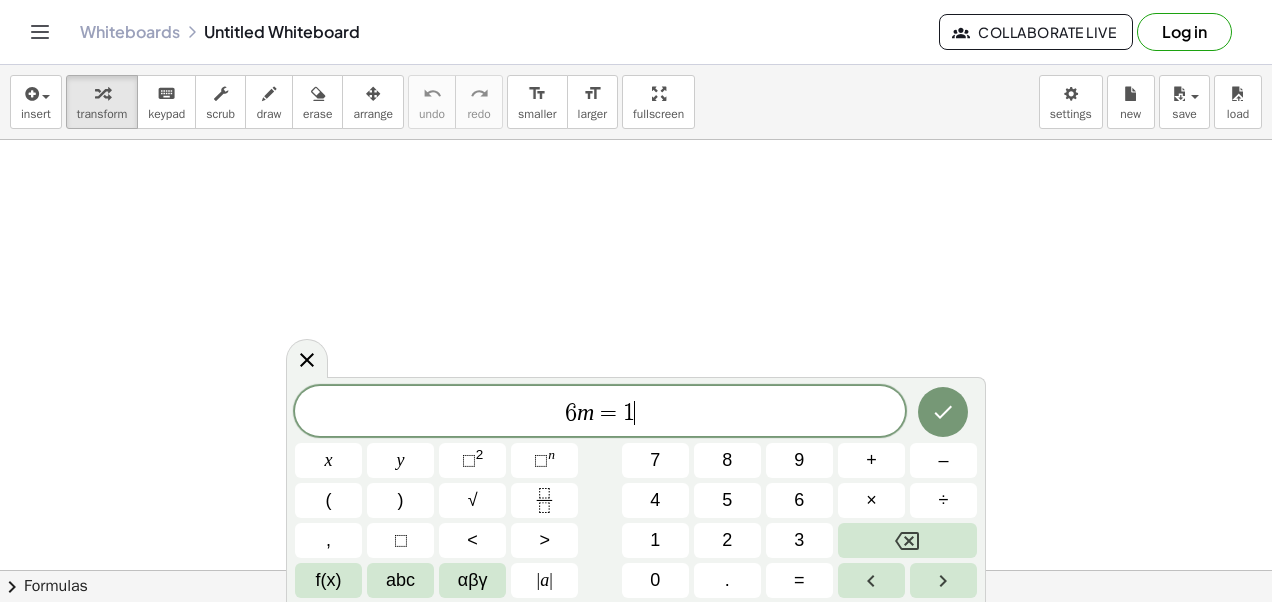 click on "2" at bounding box center (727, 540) 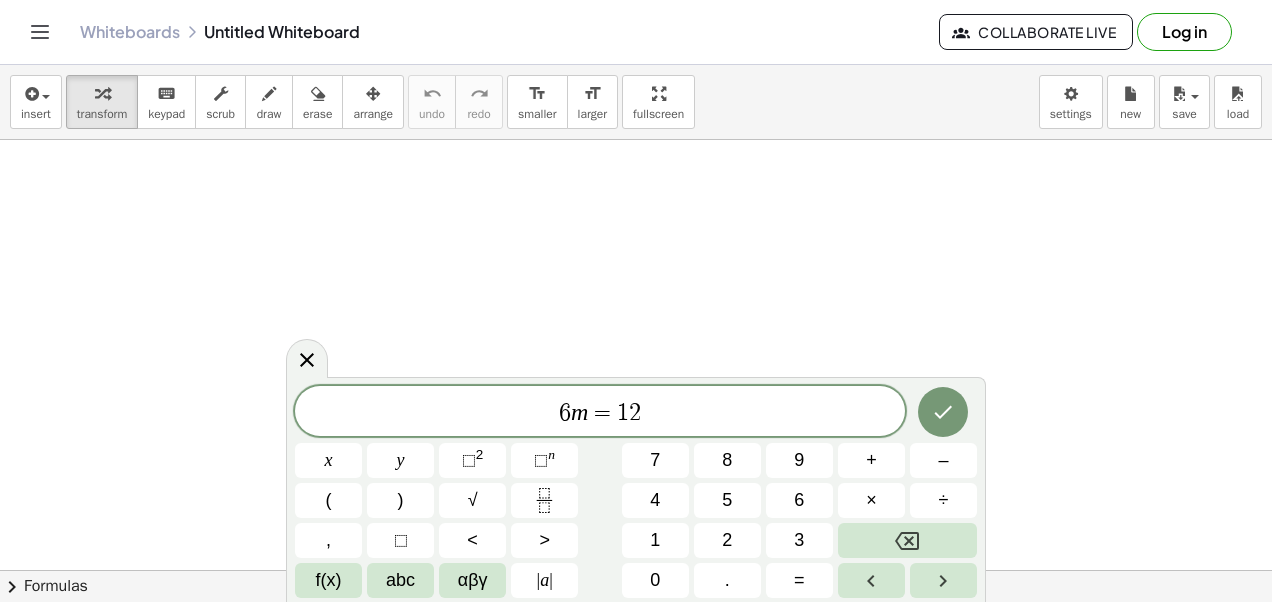 click 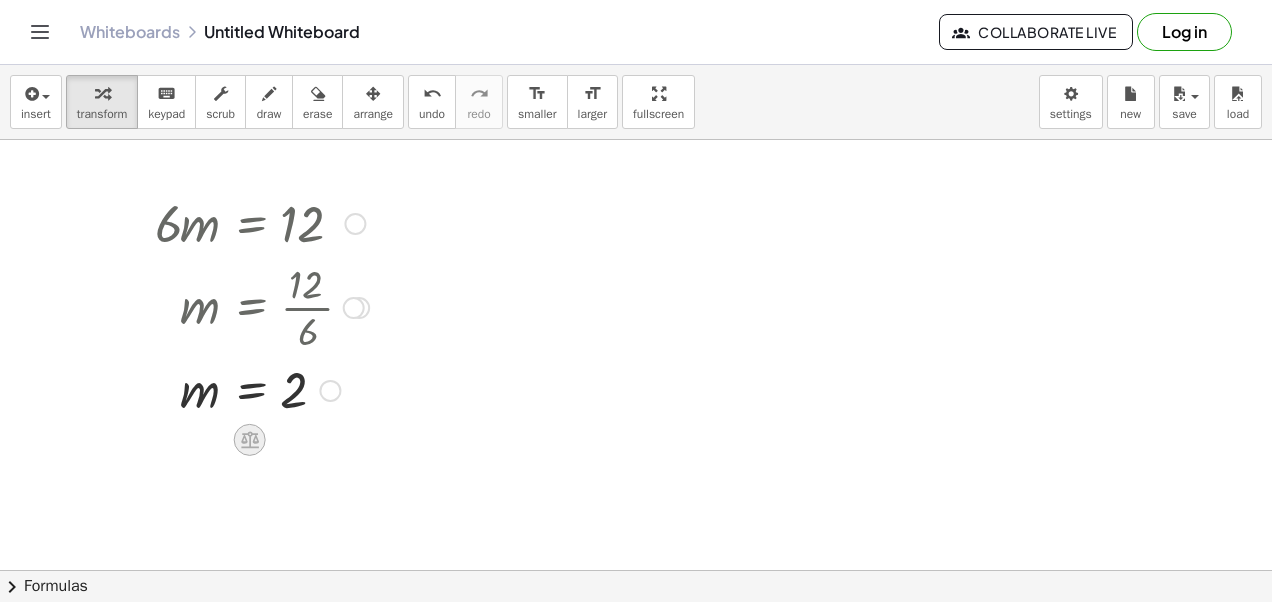 click 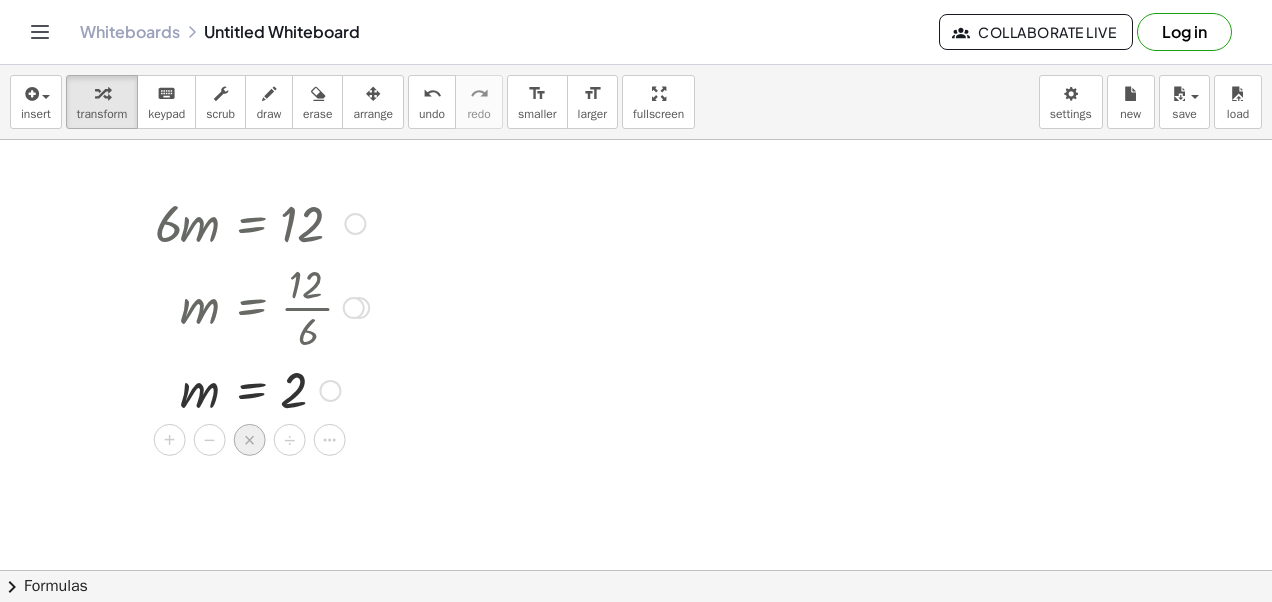 click on "×" at bounding box center (250, 440) 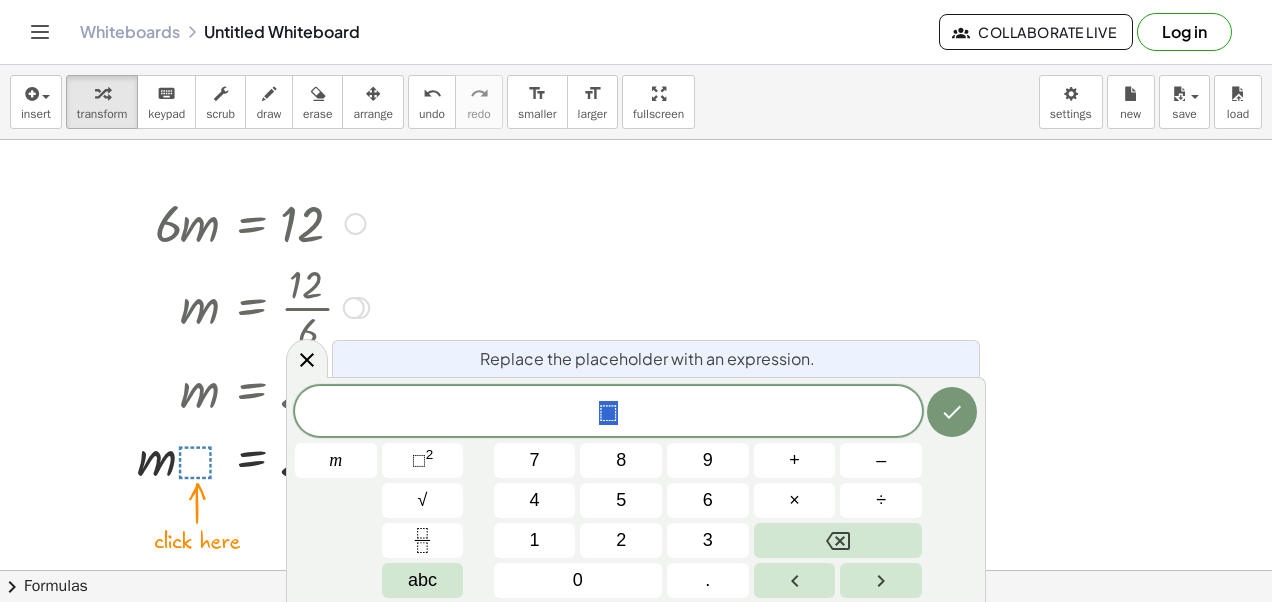 click on "6" at bounding box center [708, 500] 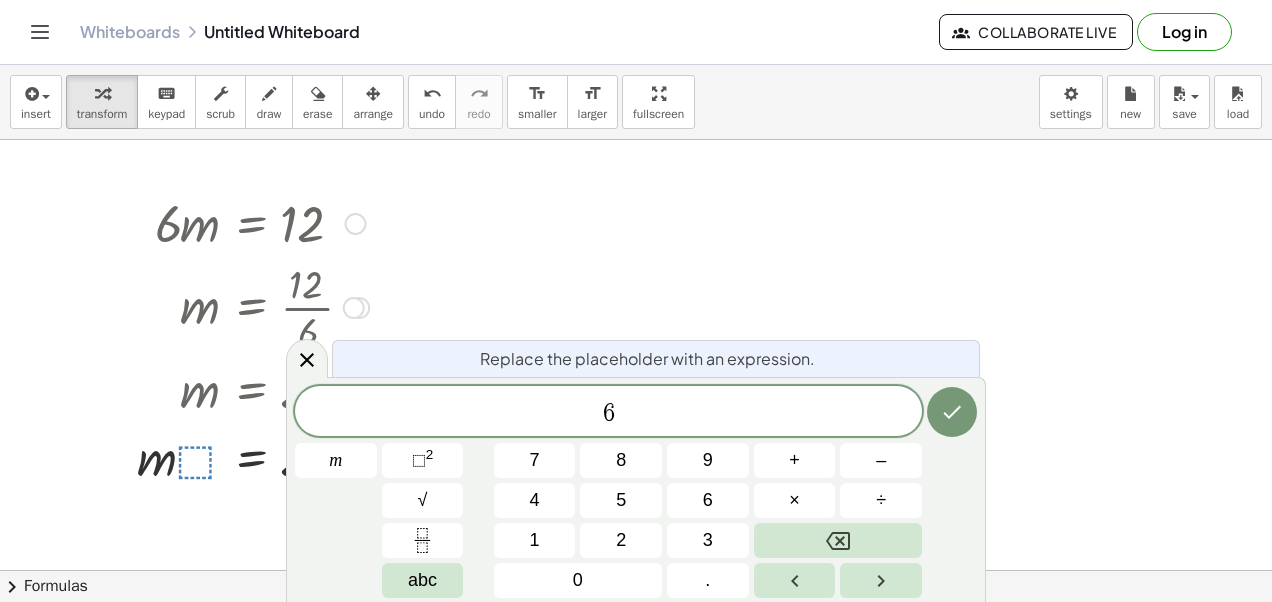 click 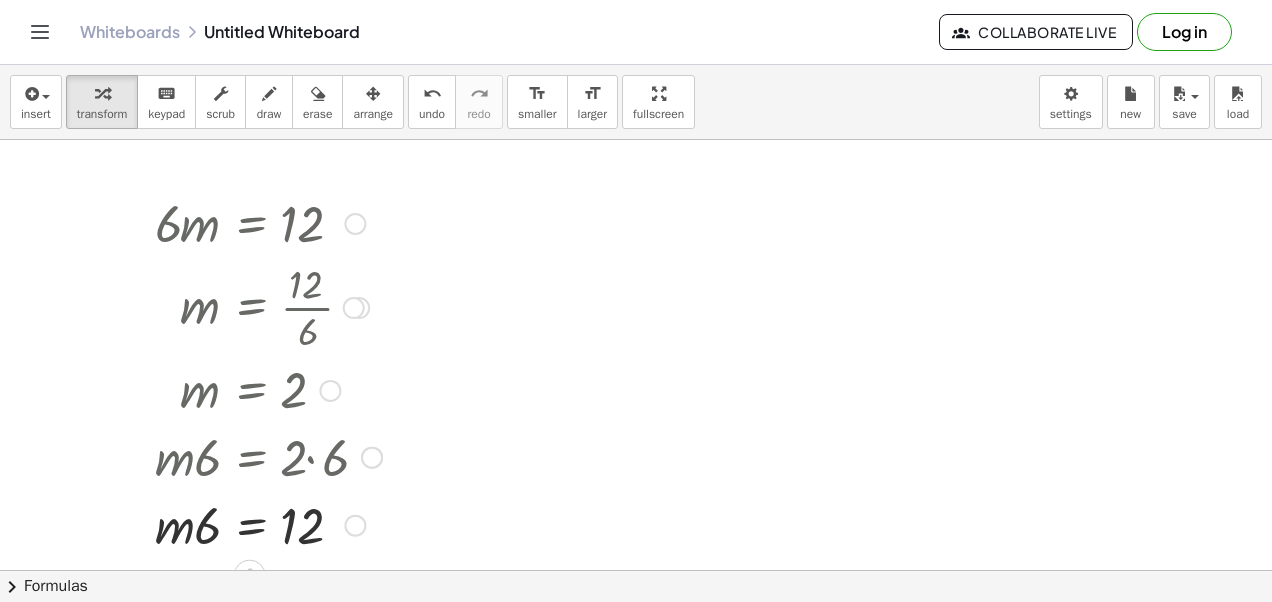 scroll, scrollTop: 22, scrollLeft: 0, axis: vertical 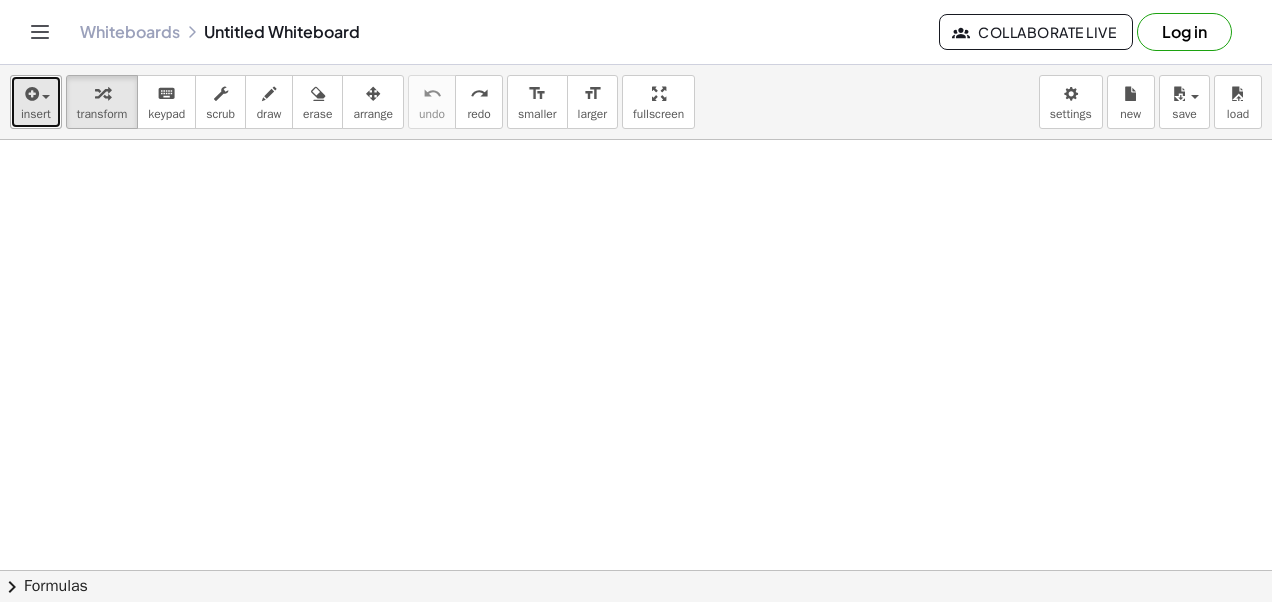 click on "insert" at bounding box center (36, 114) 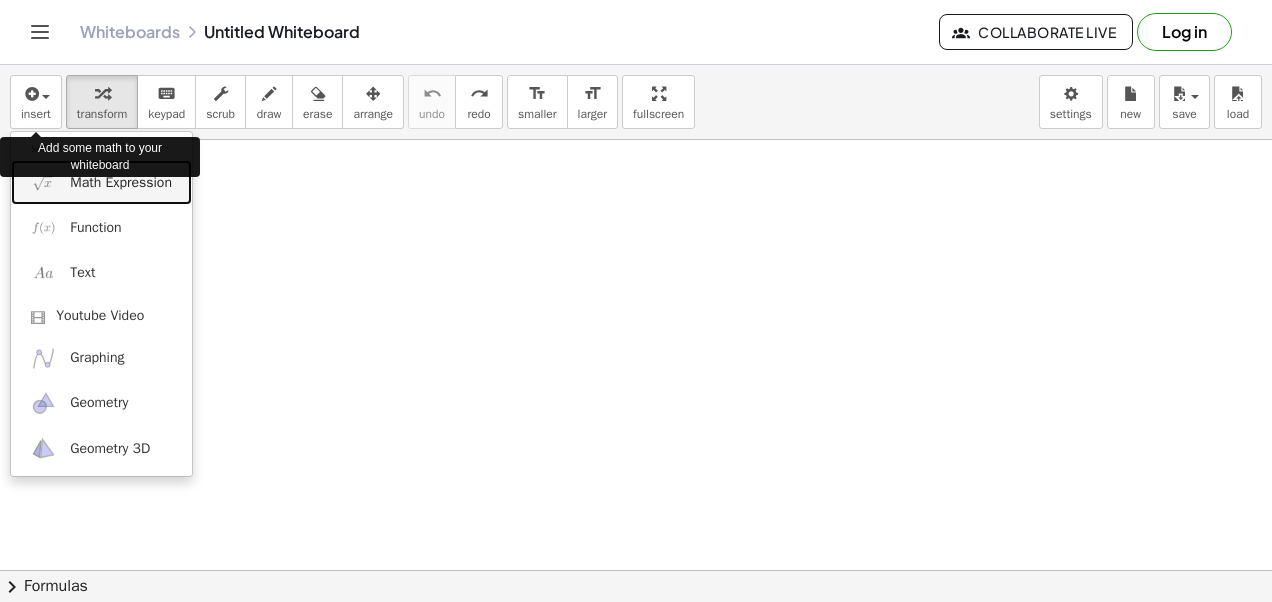 click on "Math Expression" at bounding box center [121, 183] 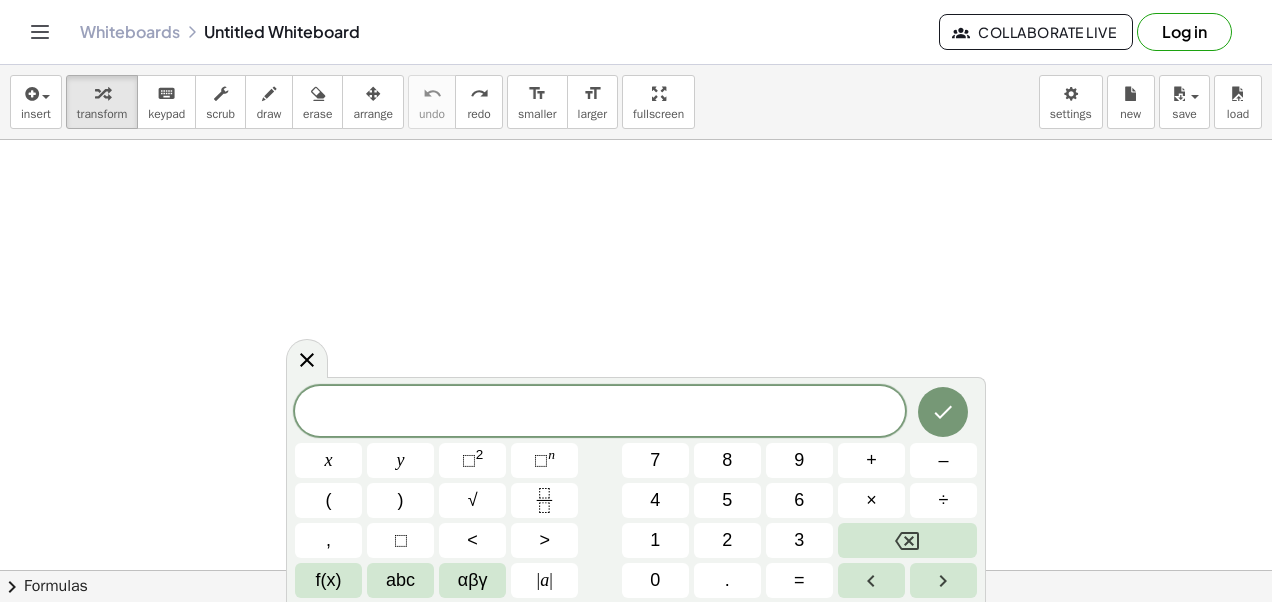 click on "3" at bounding box center (799, 540) 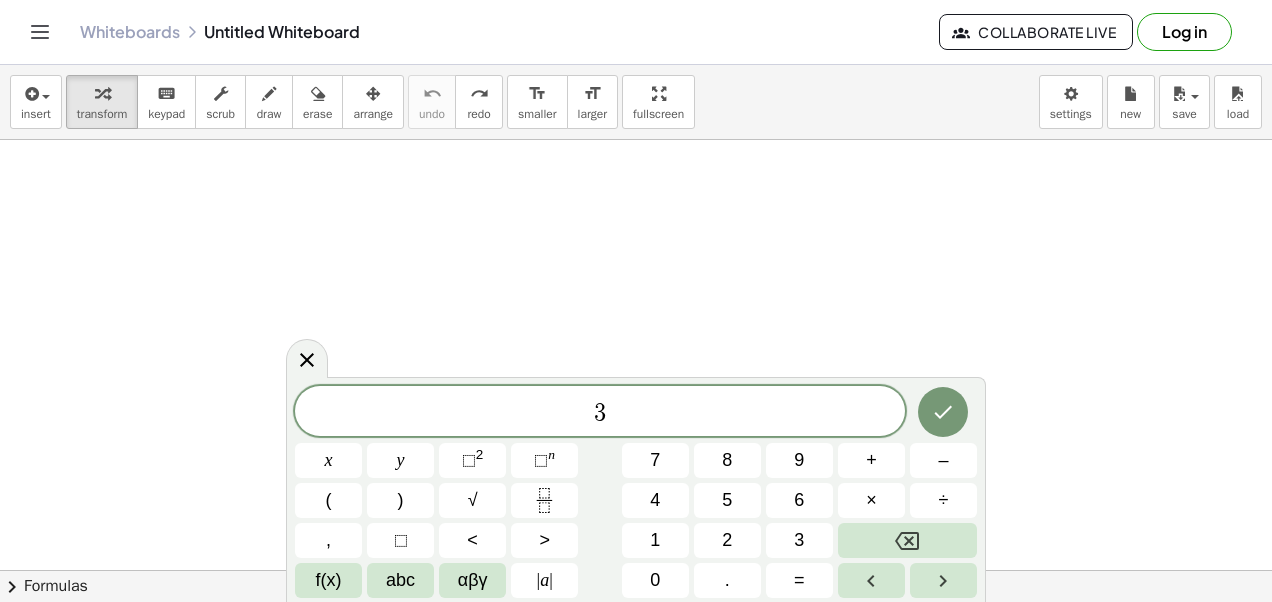 click on "5" at bounding box center (727, 500) 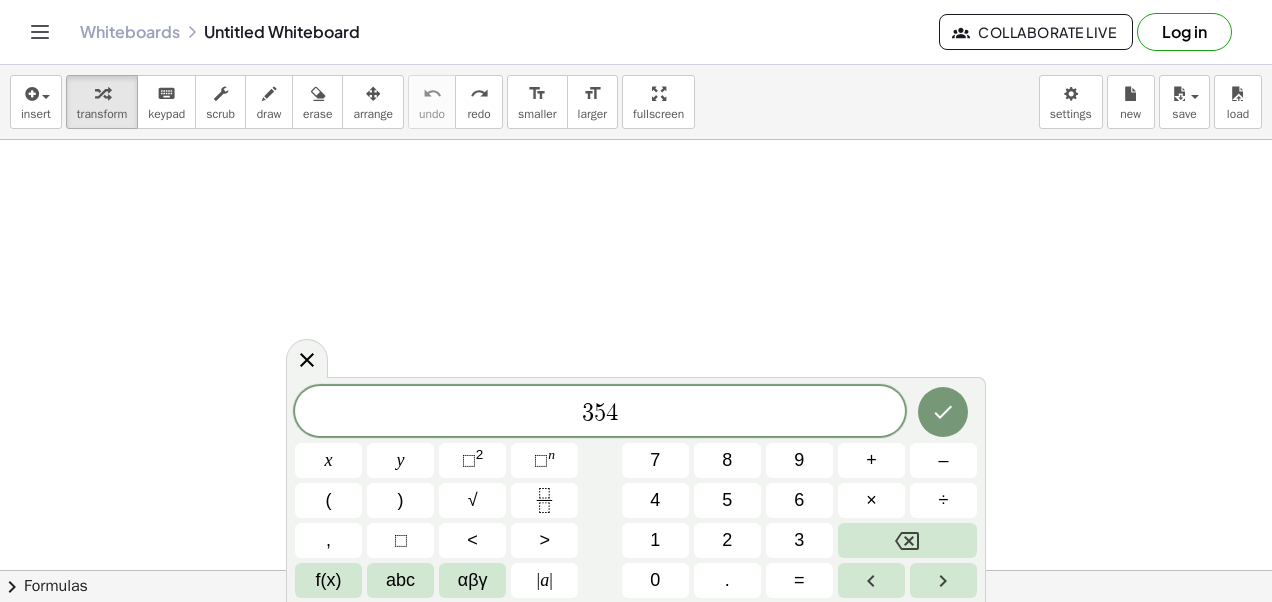 click on "abc" at bounding box center (400, 580) 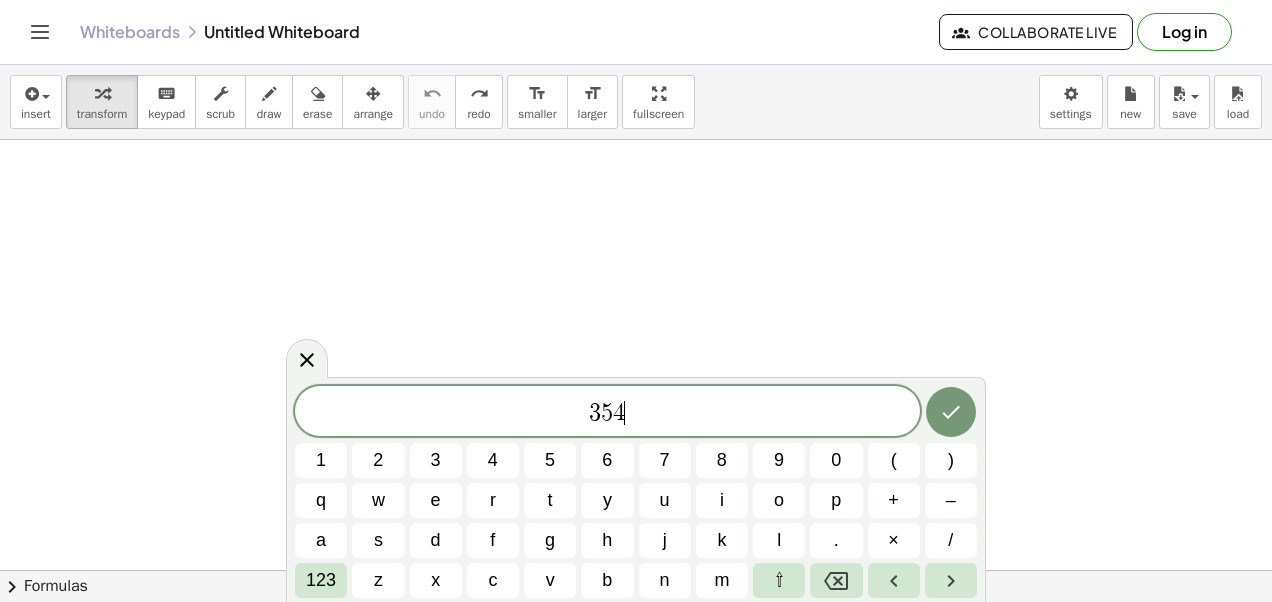 click on "3 5 4 ​" at bounding box center [607, 413] 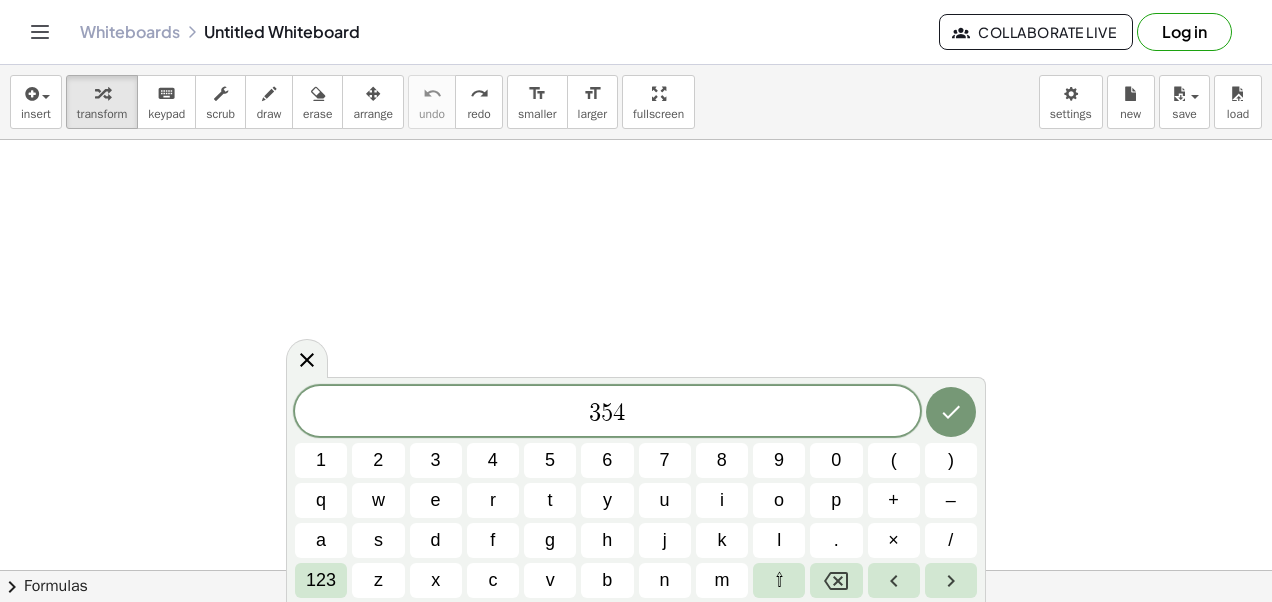 click 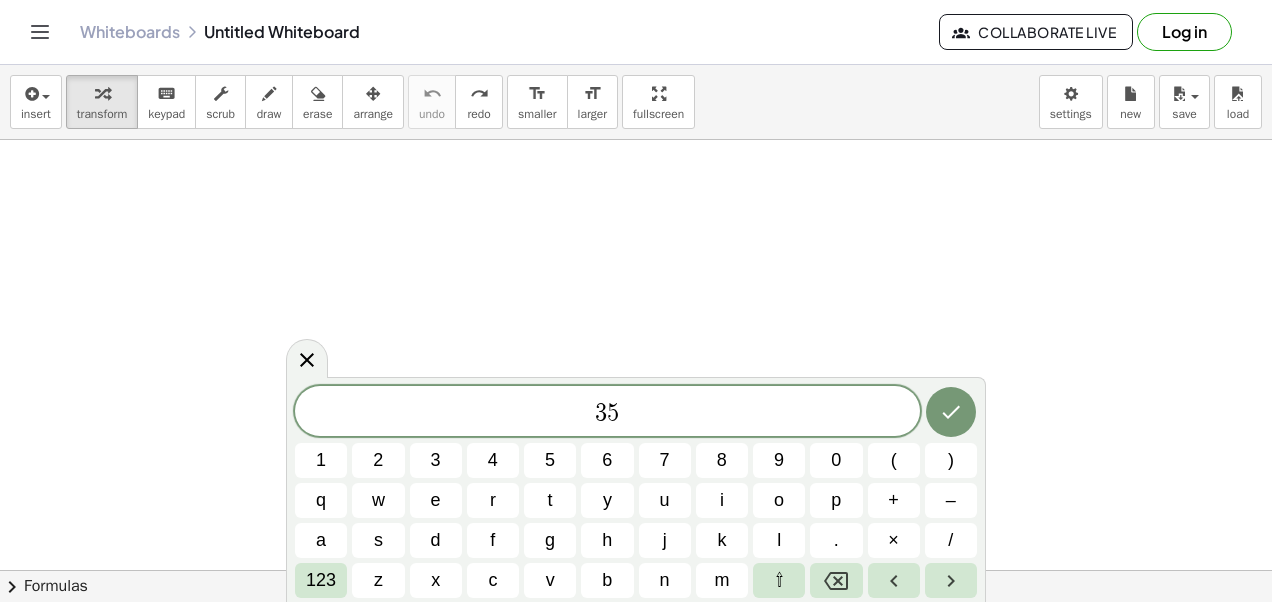 click 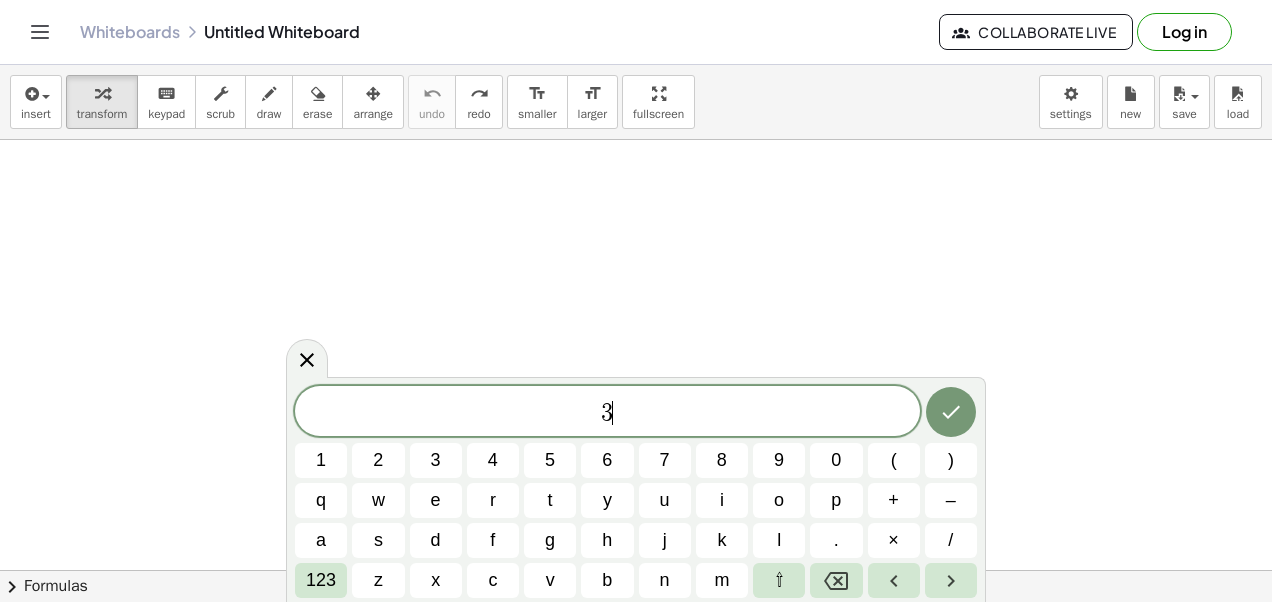 click on "123" at bounding box center (321, 580) 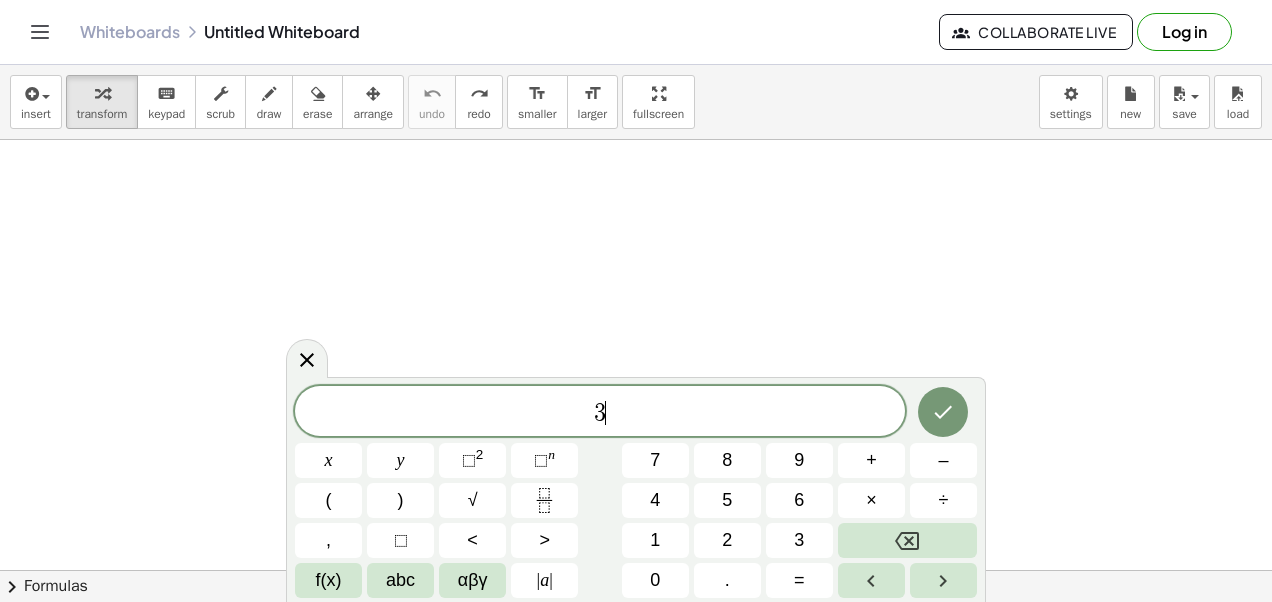 click on "4" at bounding box center [655, 500] 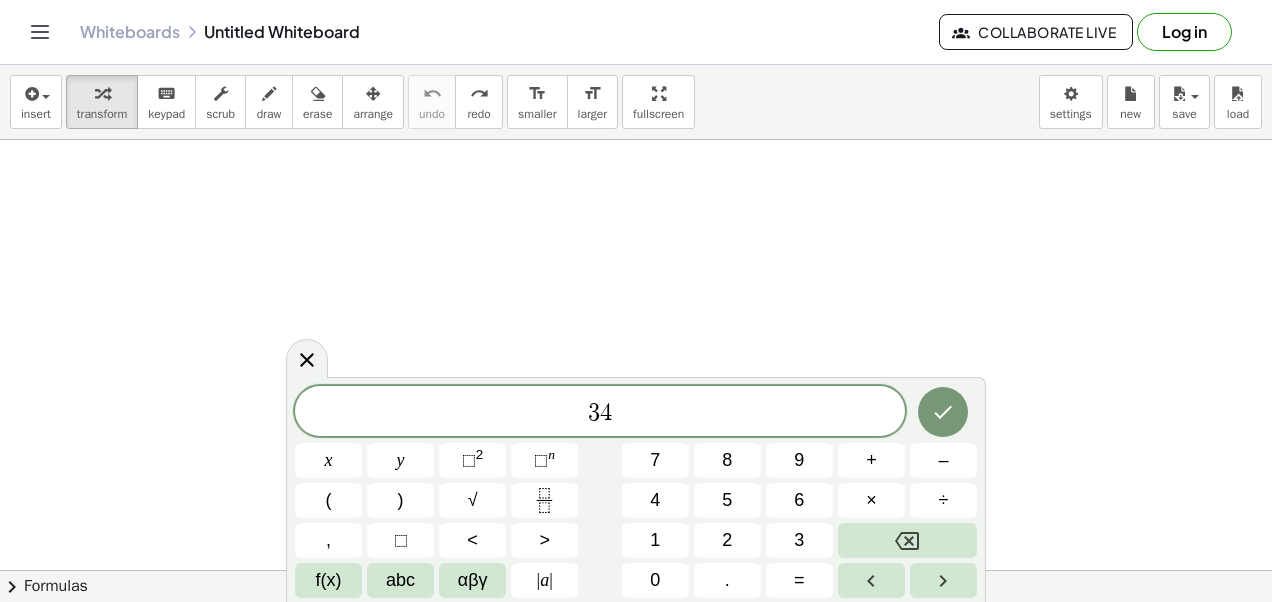 click on "abc" at bounding box center [400, 580] 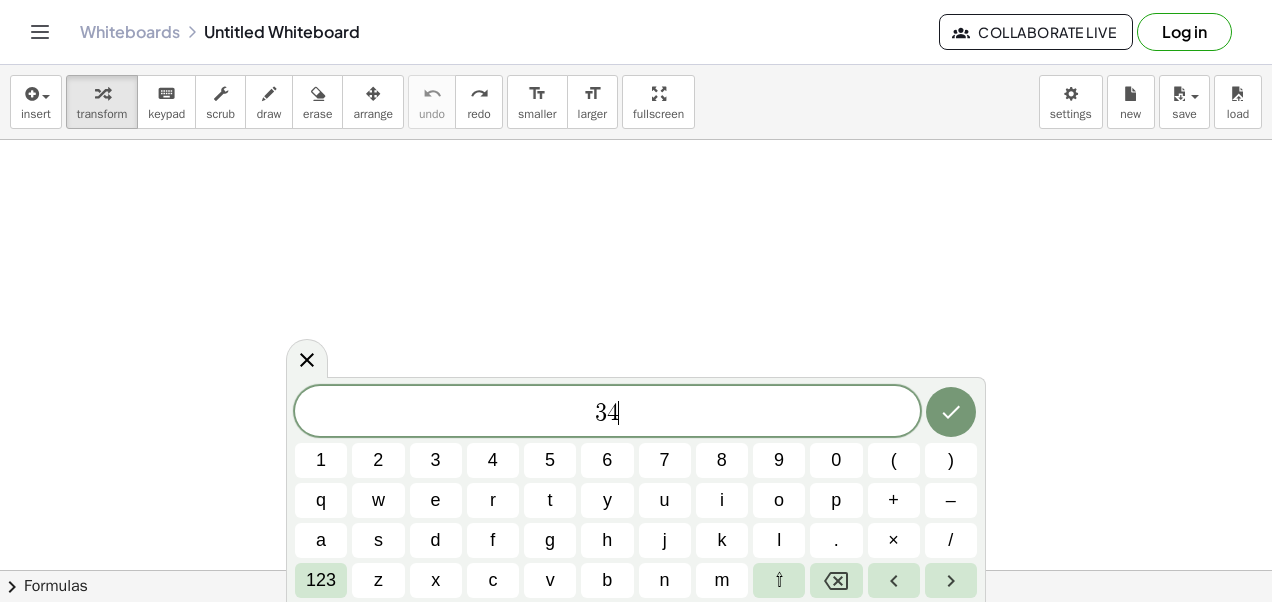 click on "x" at bounding box center (435, 580) 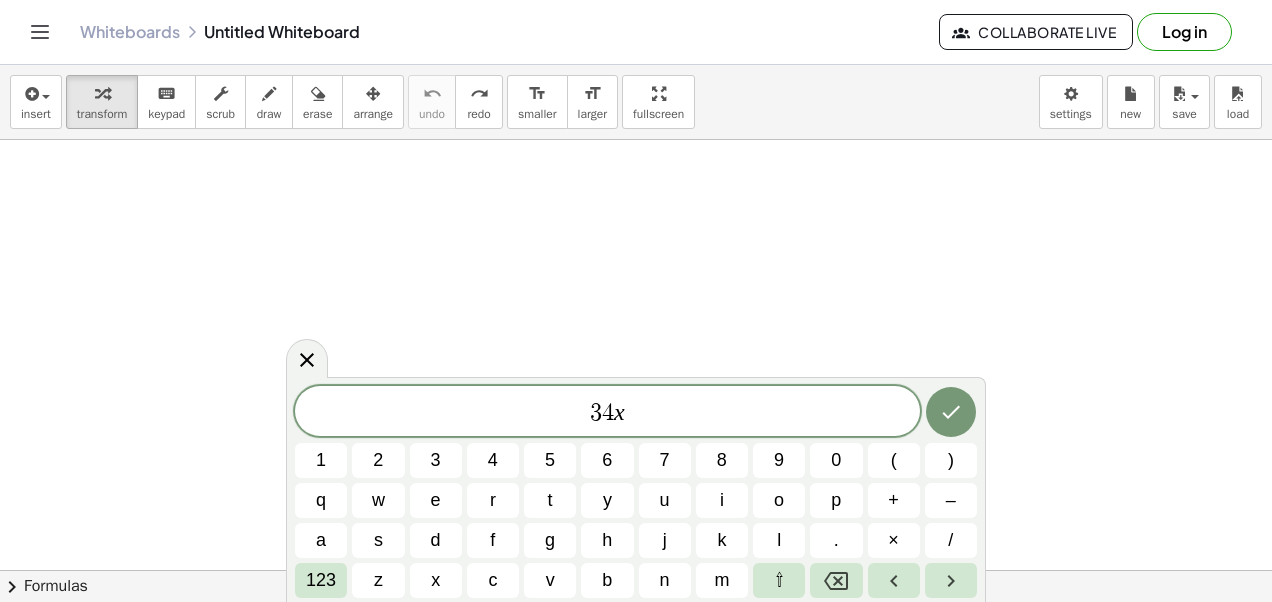click on "123" at bounding box center (321, 580) 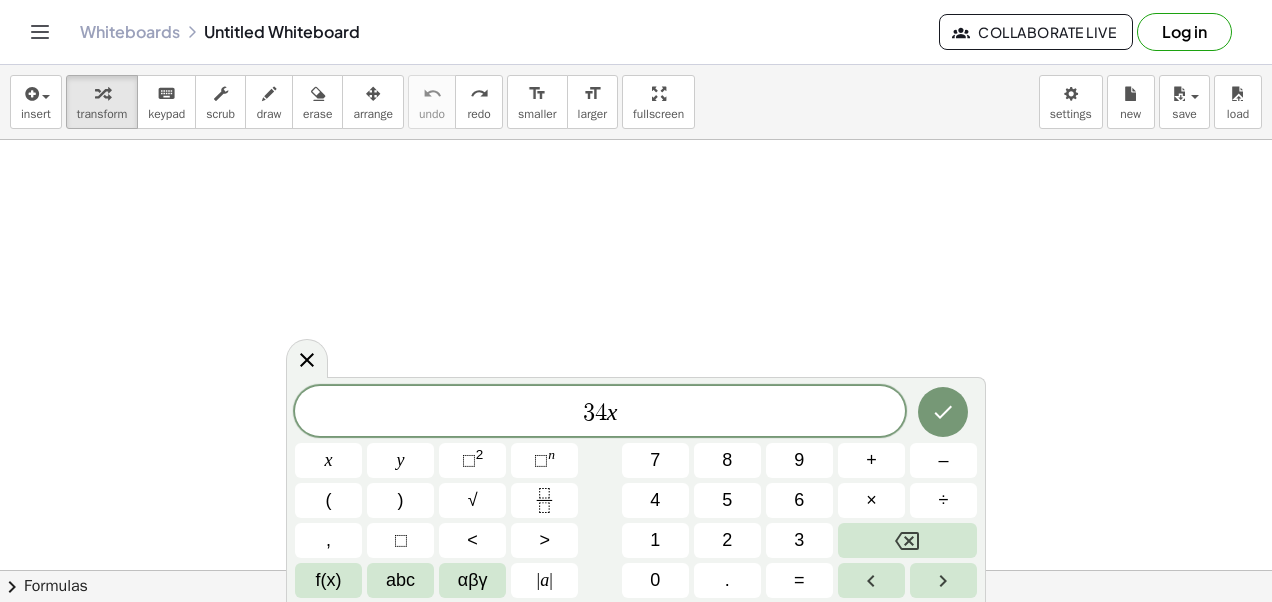 click on "=" at bounding box center (799, 580) 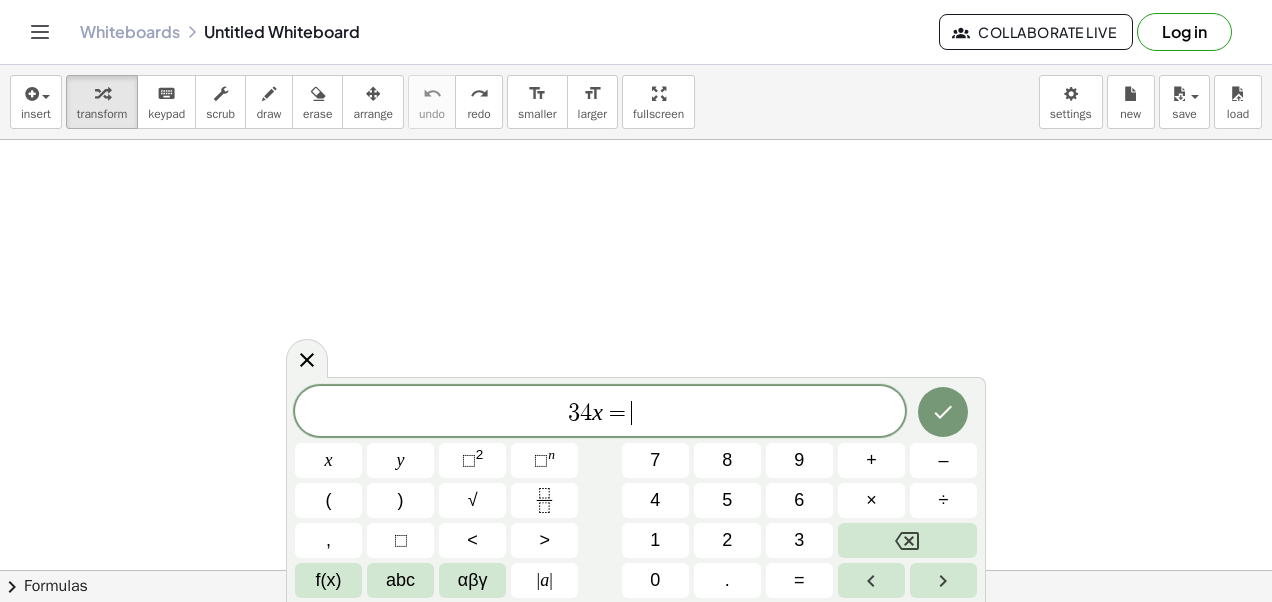 click on "=" at bounding box center [799, 580] 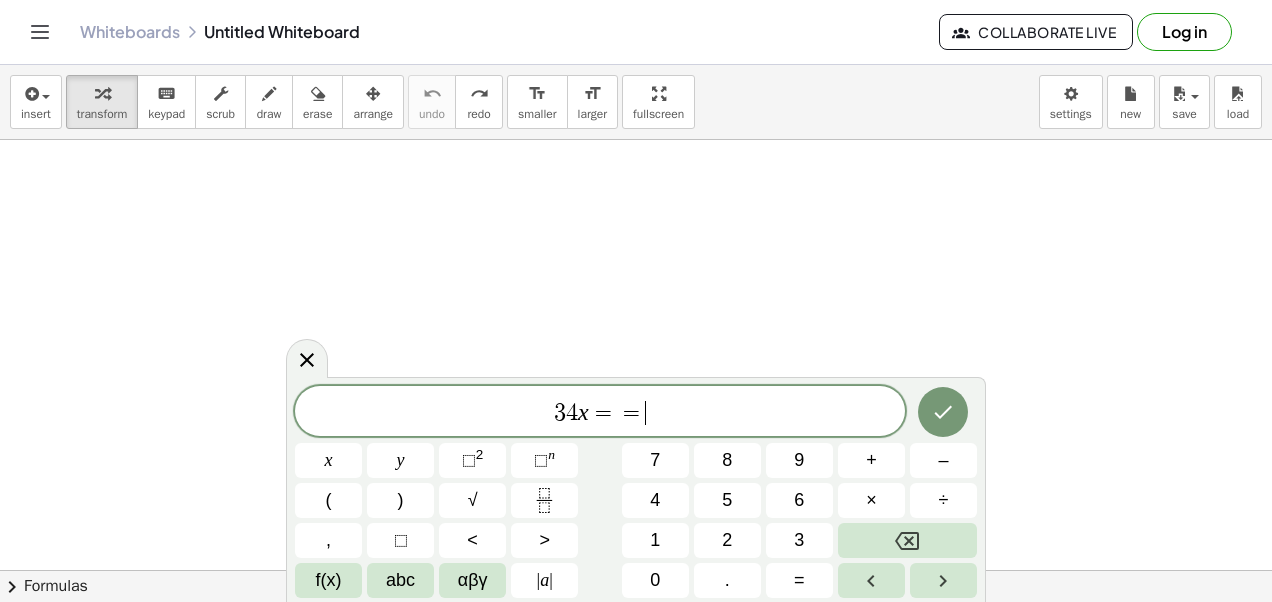 click 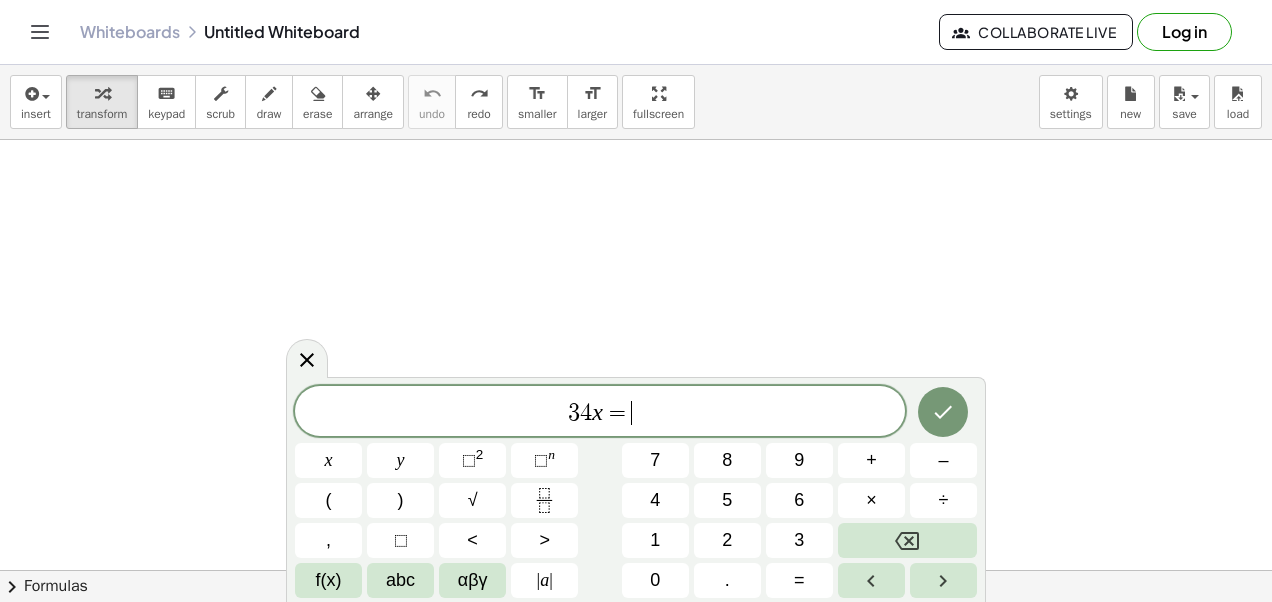 click on "–" at bounding box center [943, 460] 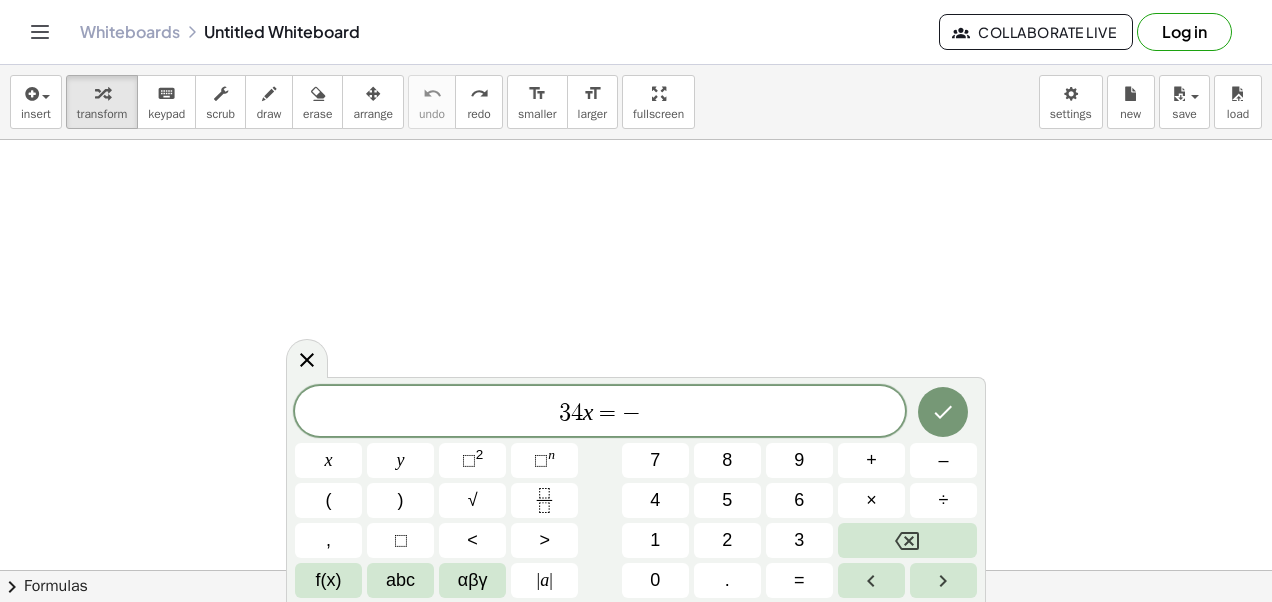 click on "5" at bounding box center [727, 500] 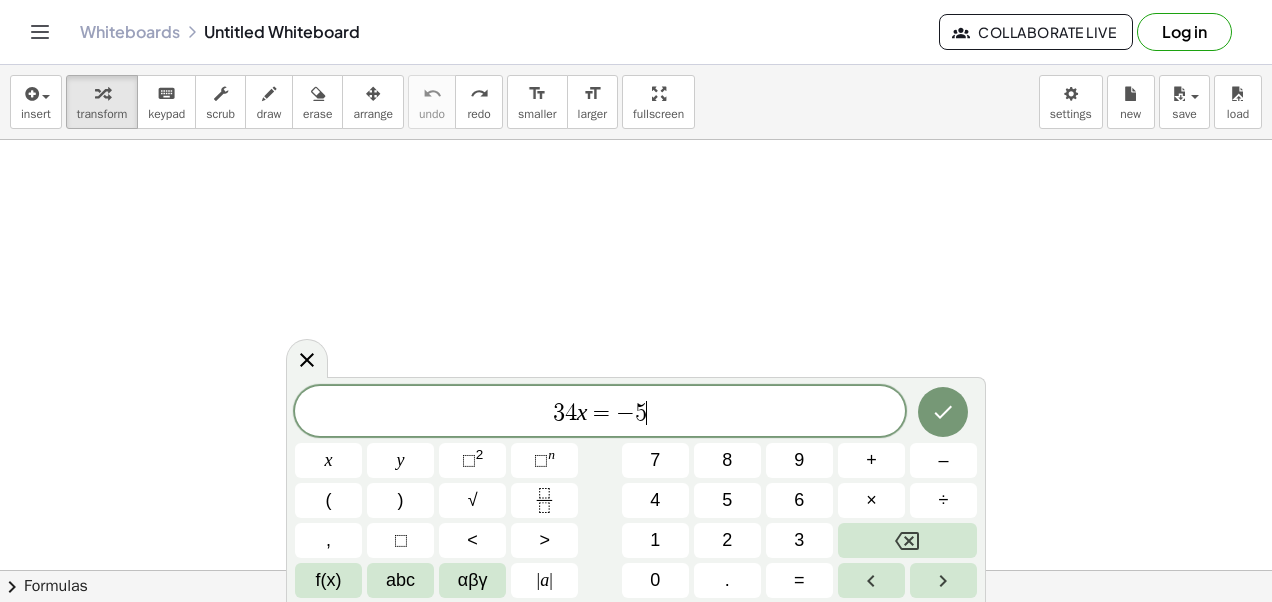 click on "1" at bounding box center (655, 540) 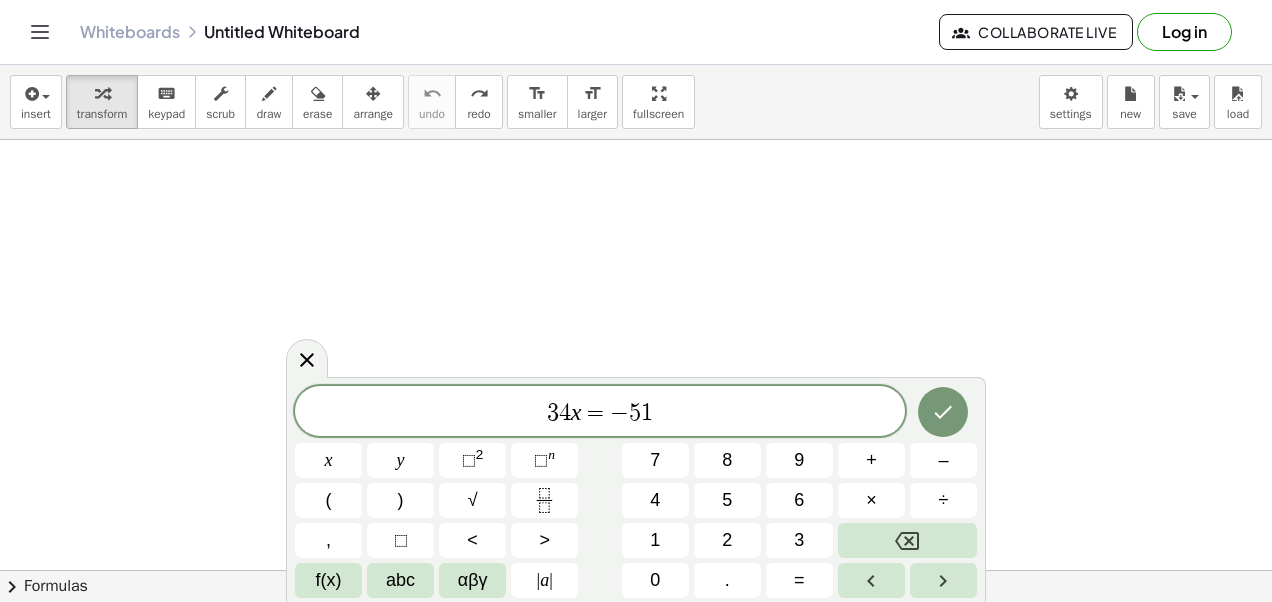 click at bounding box center [943, 412] 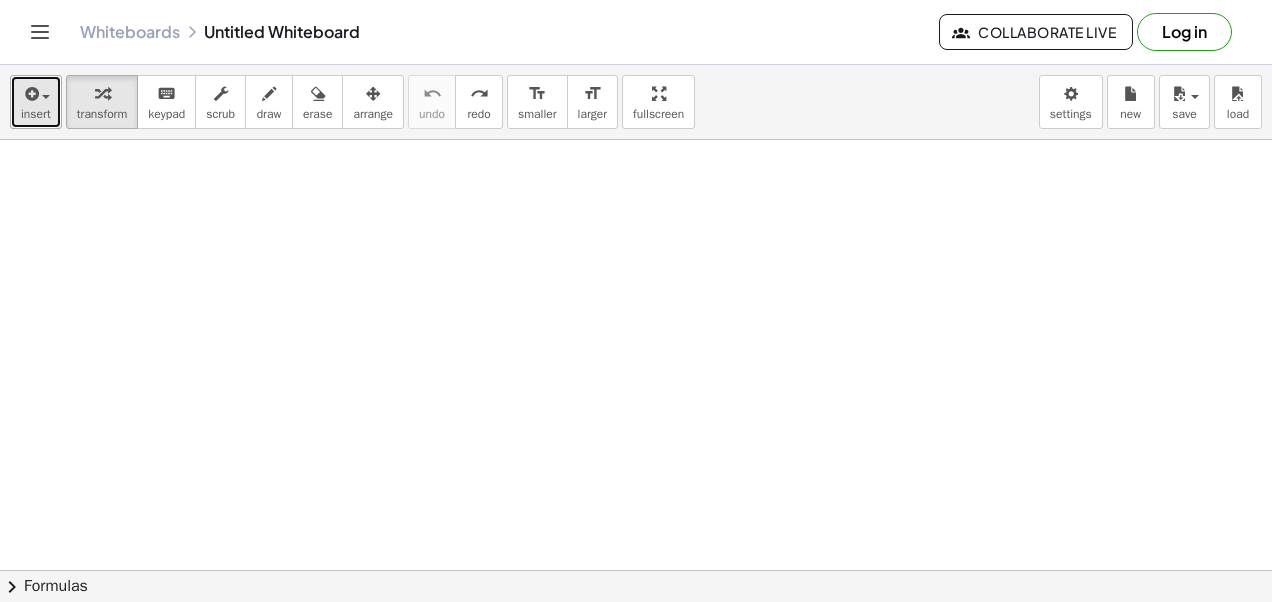 click at bounding box center [30, 94] 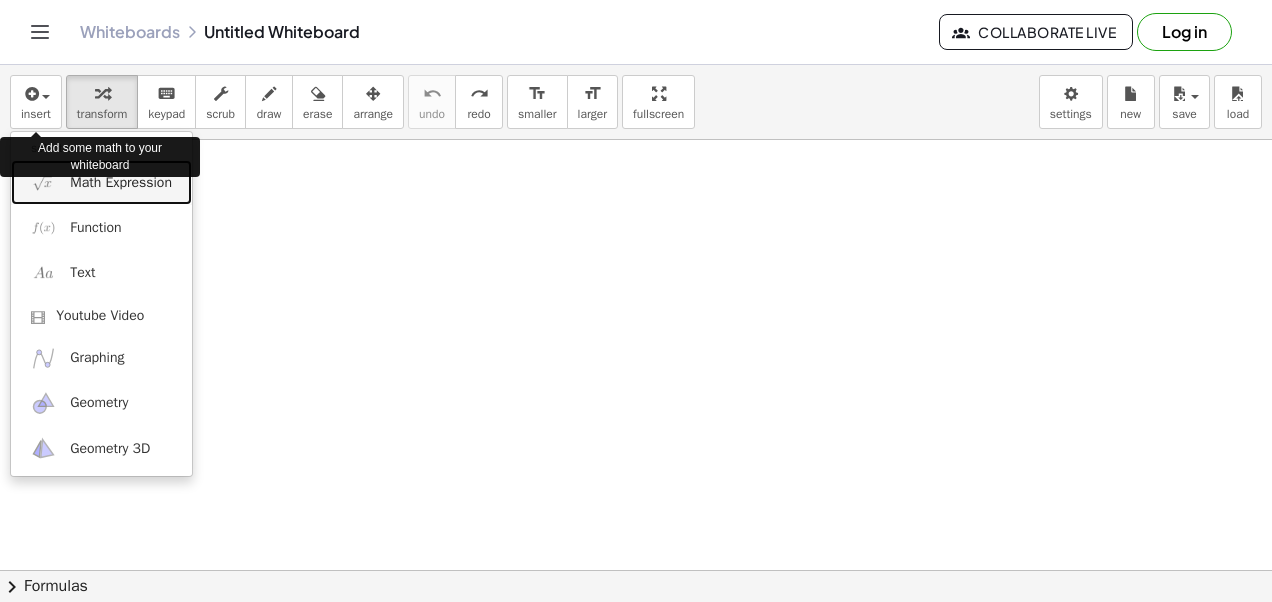 click on "Math Expression" at bounding box center [121, 183] 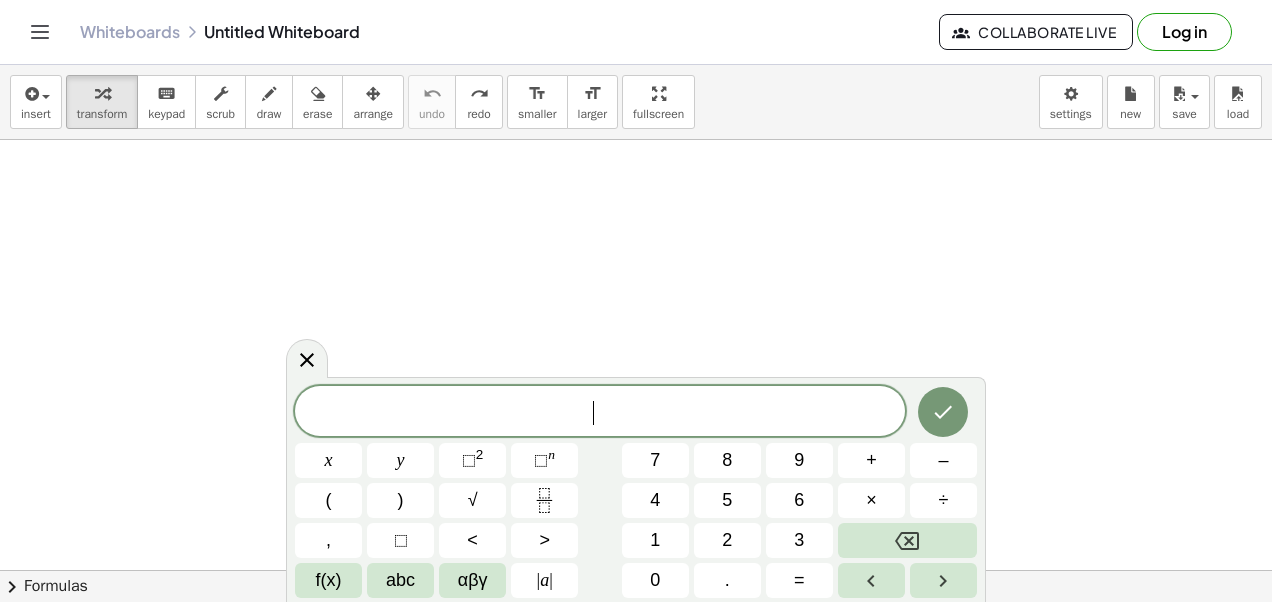click on "abc" at bounding box center (400, 580) 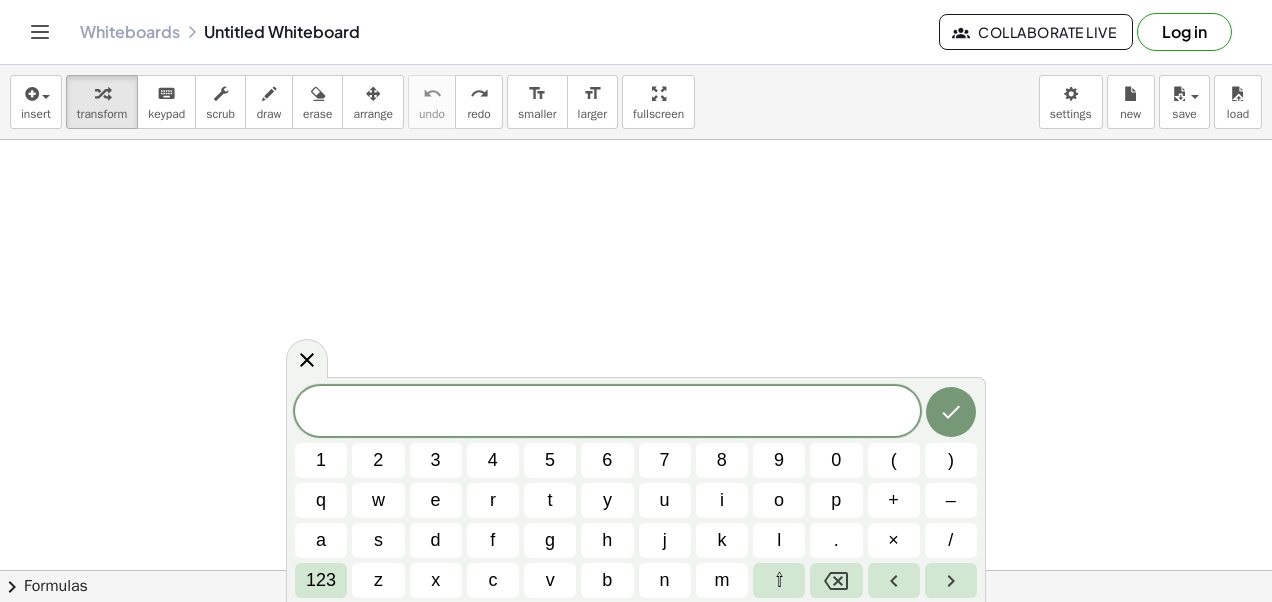 click on "n" at bounding box center [665, 580] 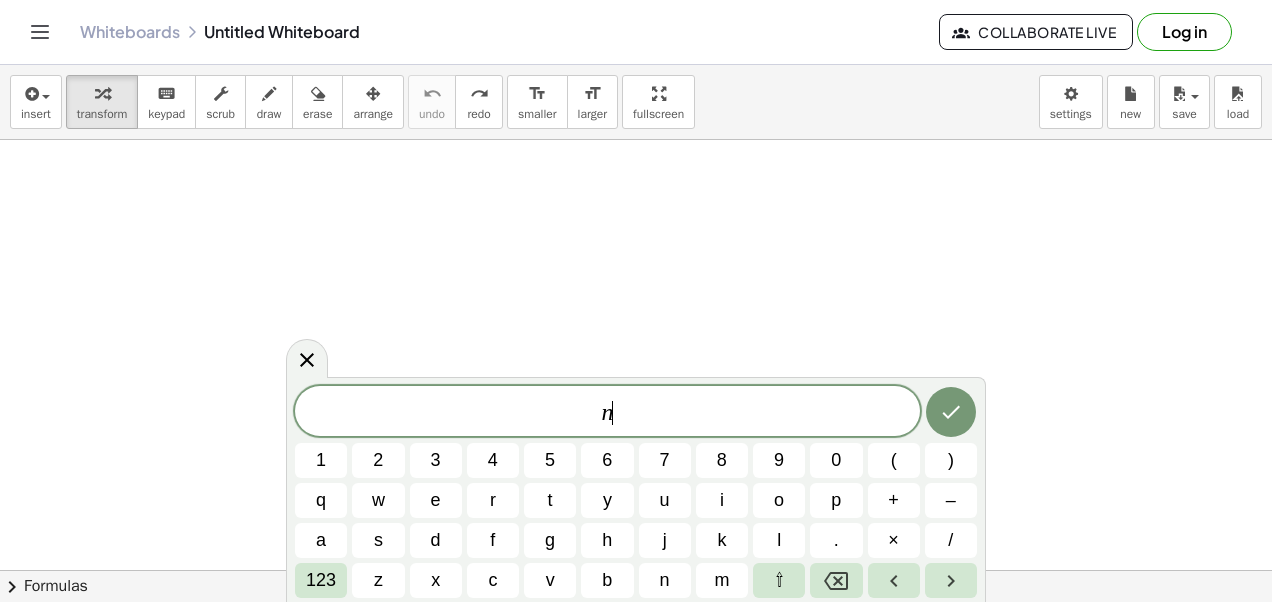 click on "123" at bounding box center (321, 580) 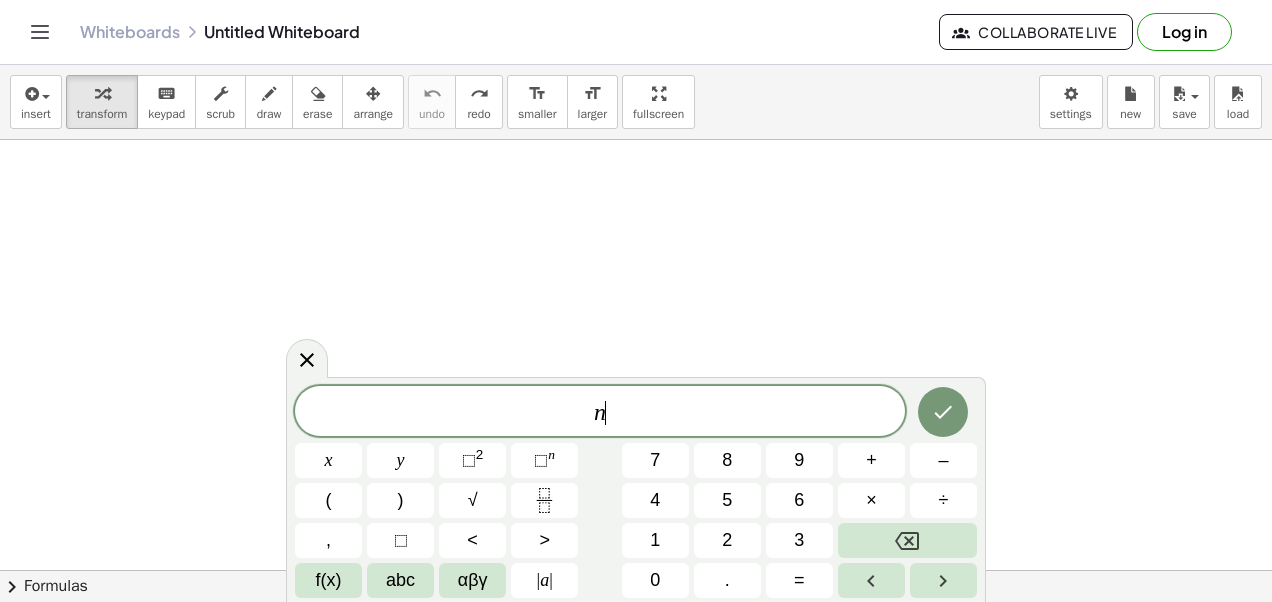 click on "÷" at bounding box center (943, 500) 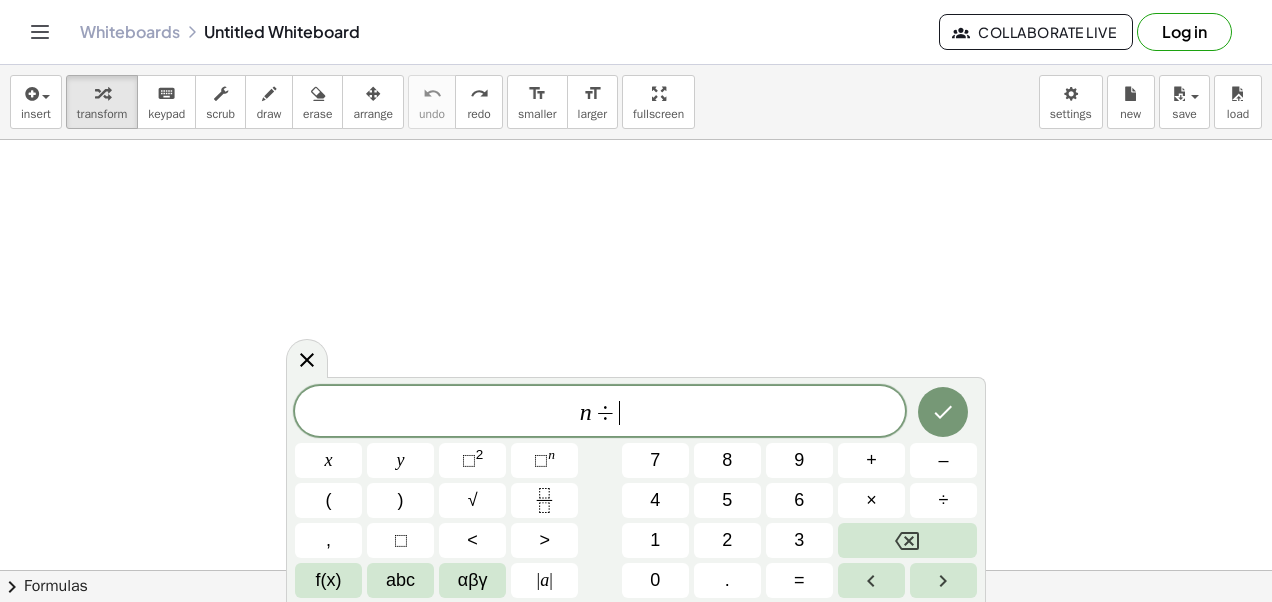 click on "7" at bounding box center [655, 460] 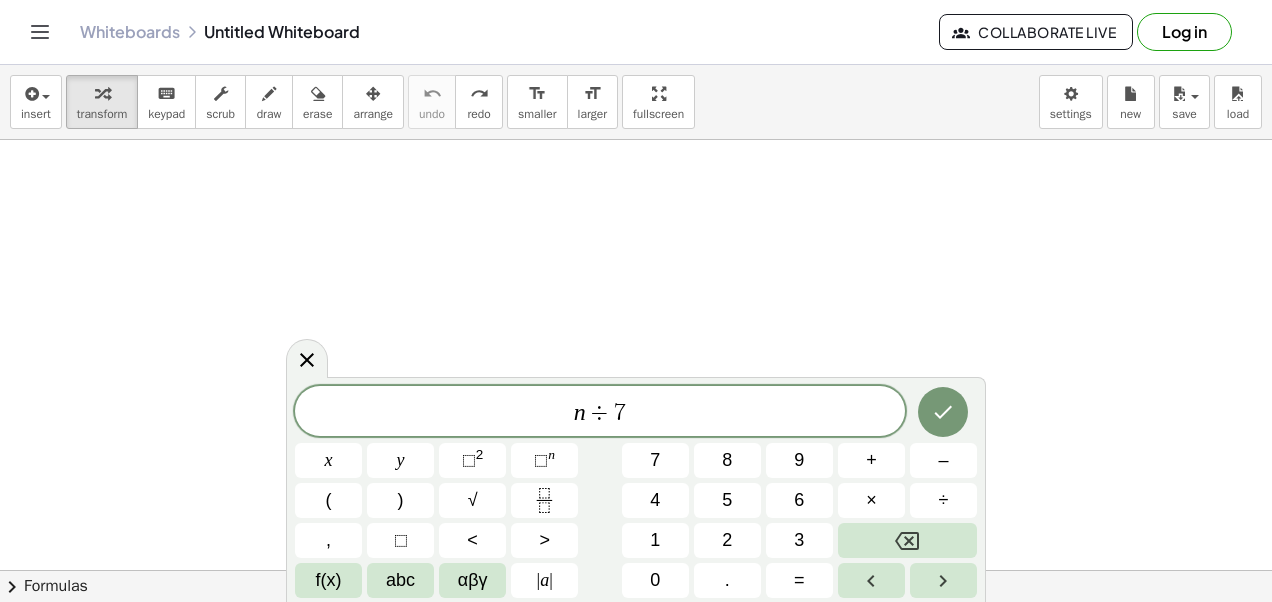 click on "=" at bounding box center (799, 580) 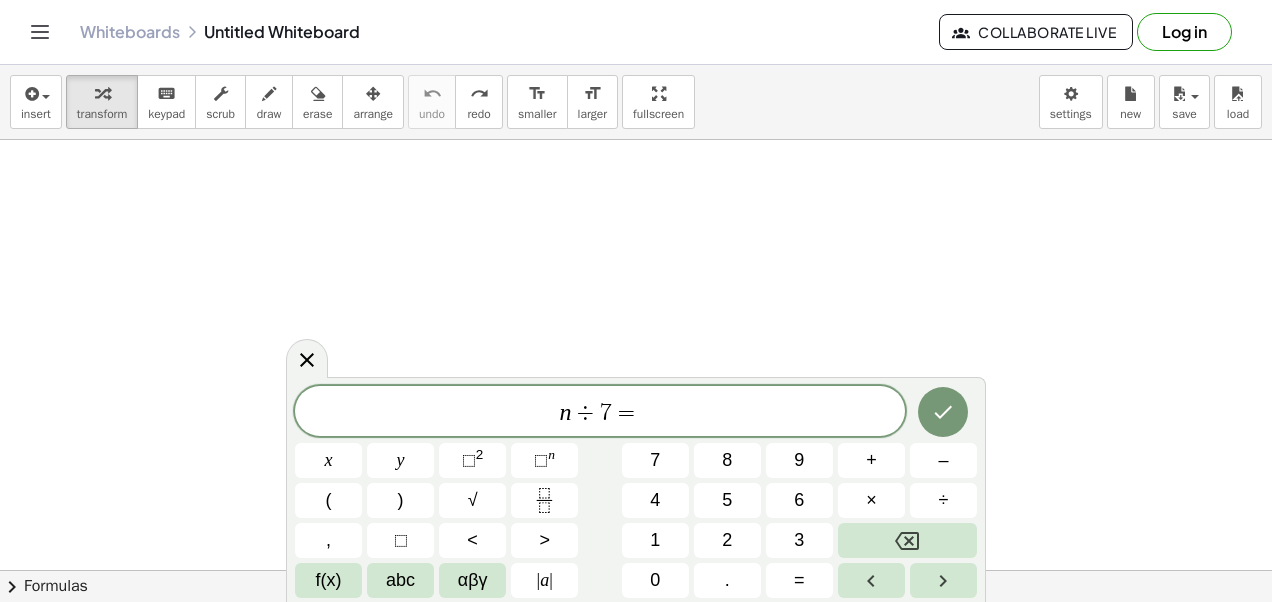 click on "–" at bounding box center (943, 460) 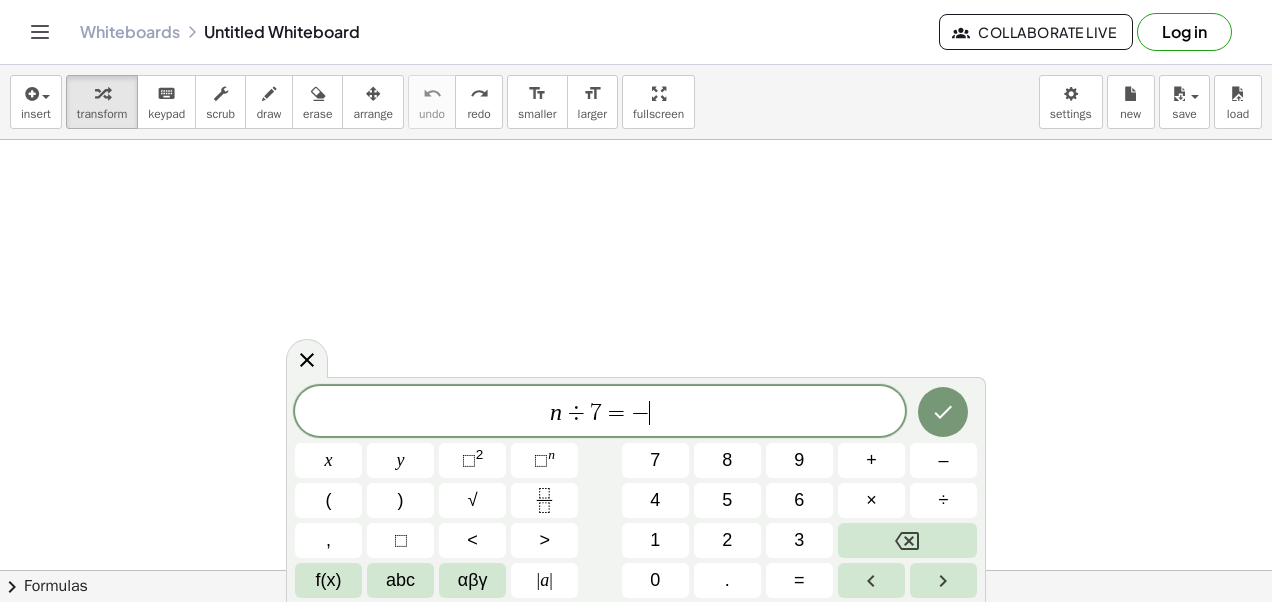 click on "3" at bounding box center [799, 540] 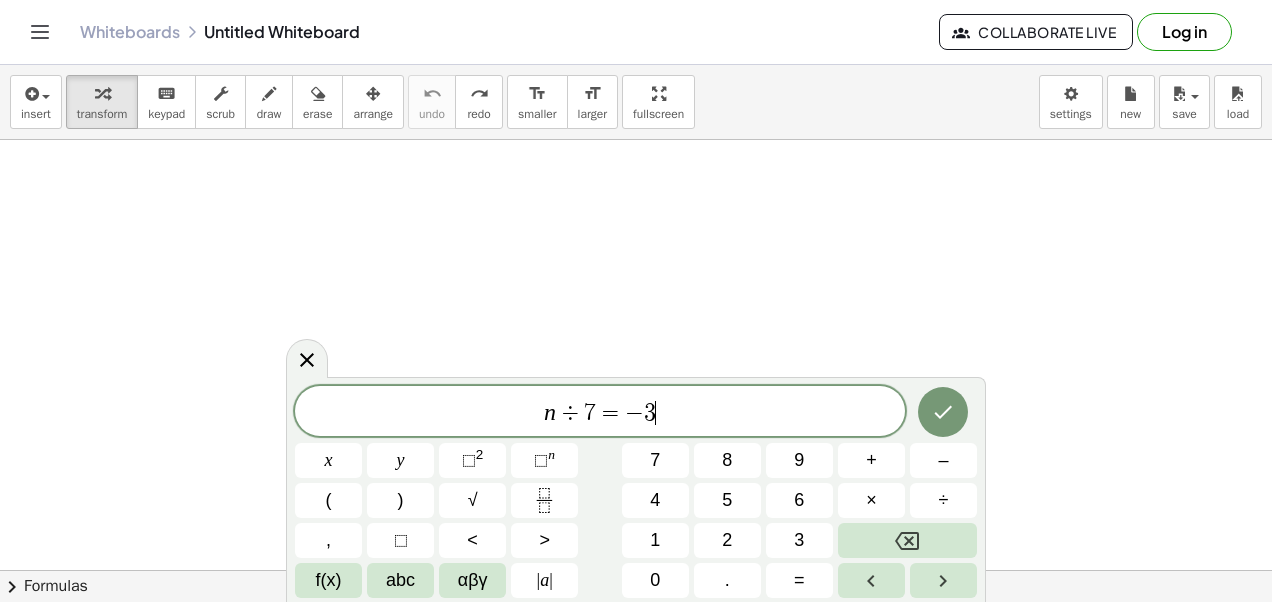 click 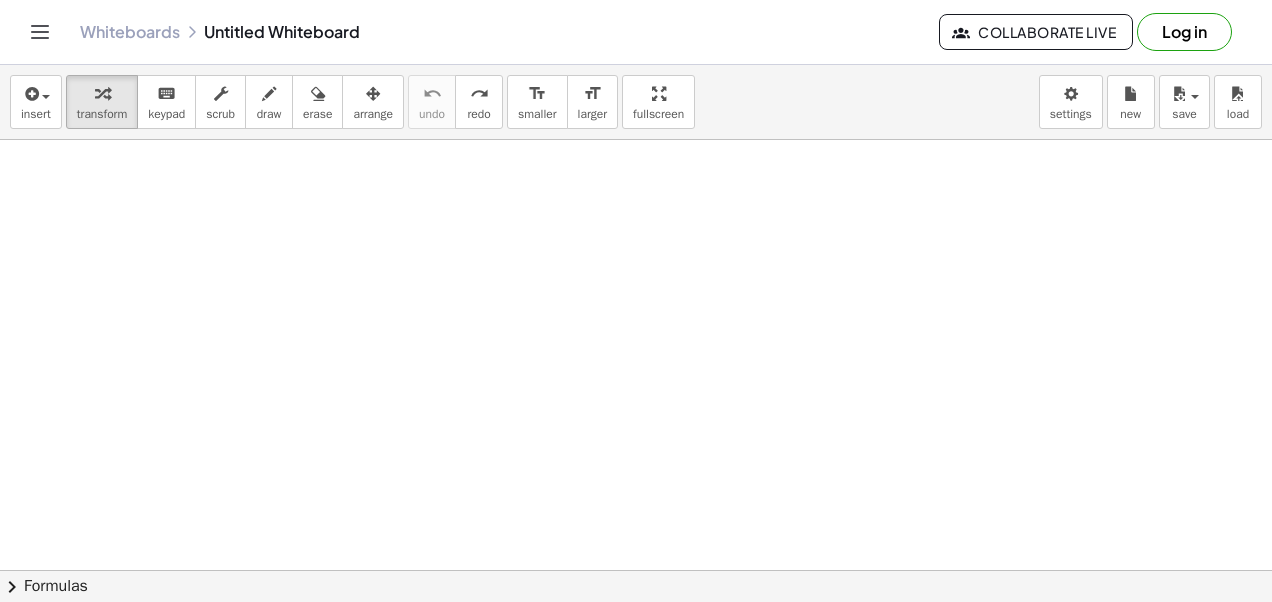 scroll, scrollTop: 27, scrollLeft: 0, axis: vertical 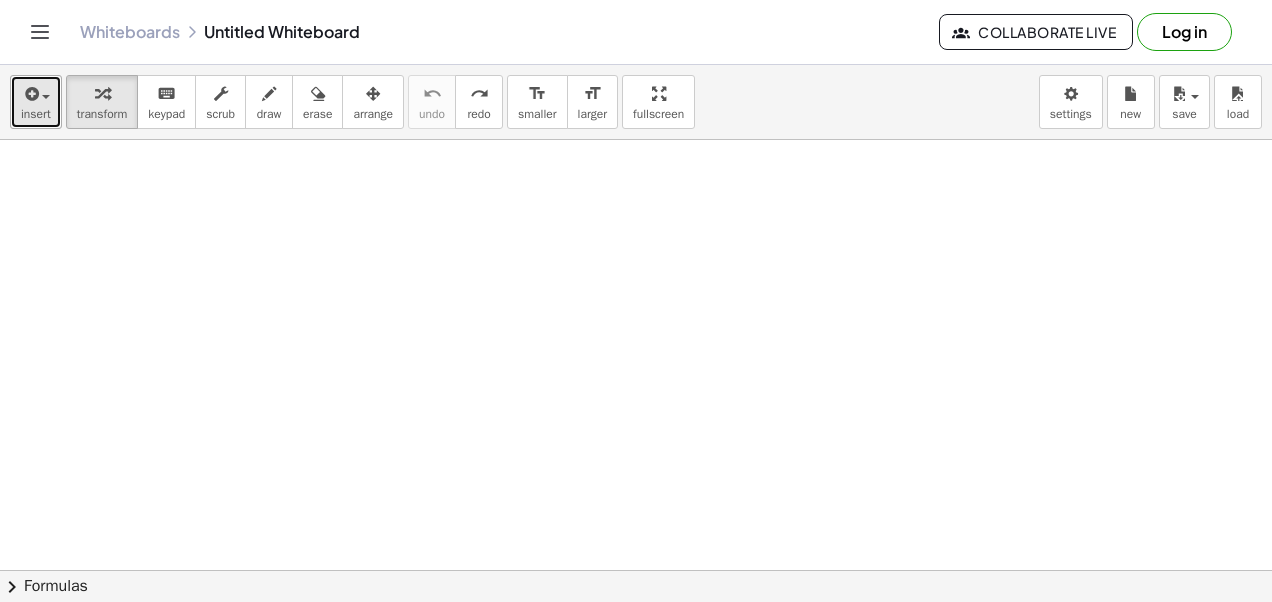 click on "insert" at bounding box center [36, 114] 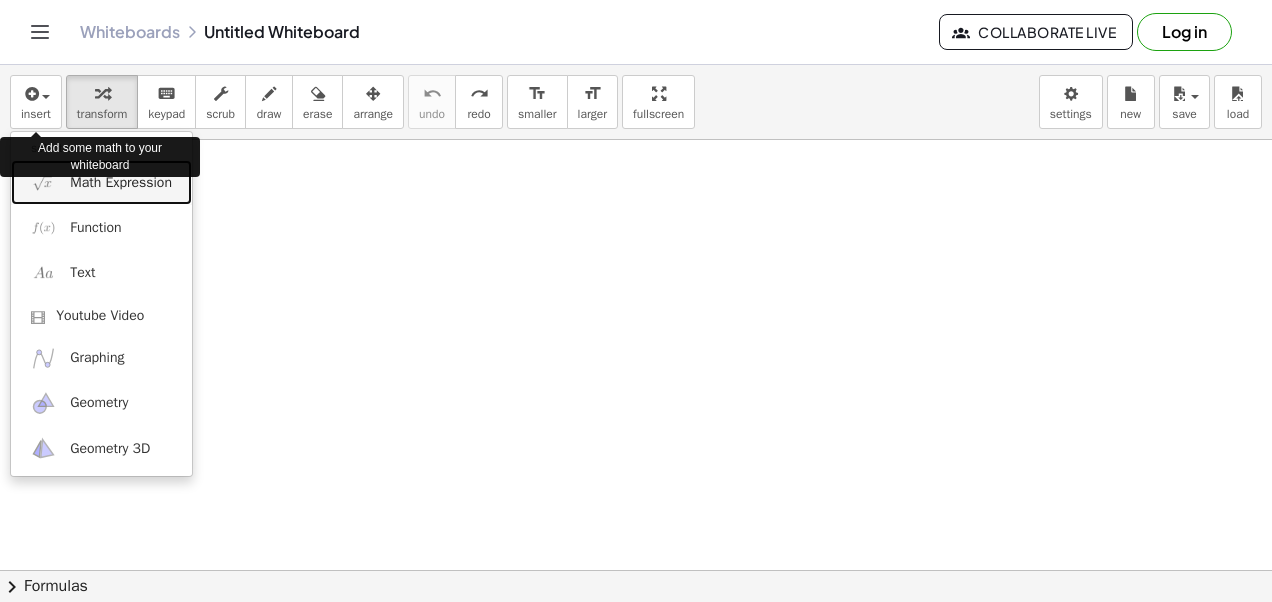 click on "Math Expression" at bounding box center (121, 183) 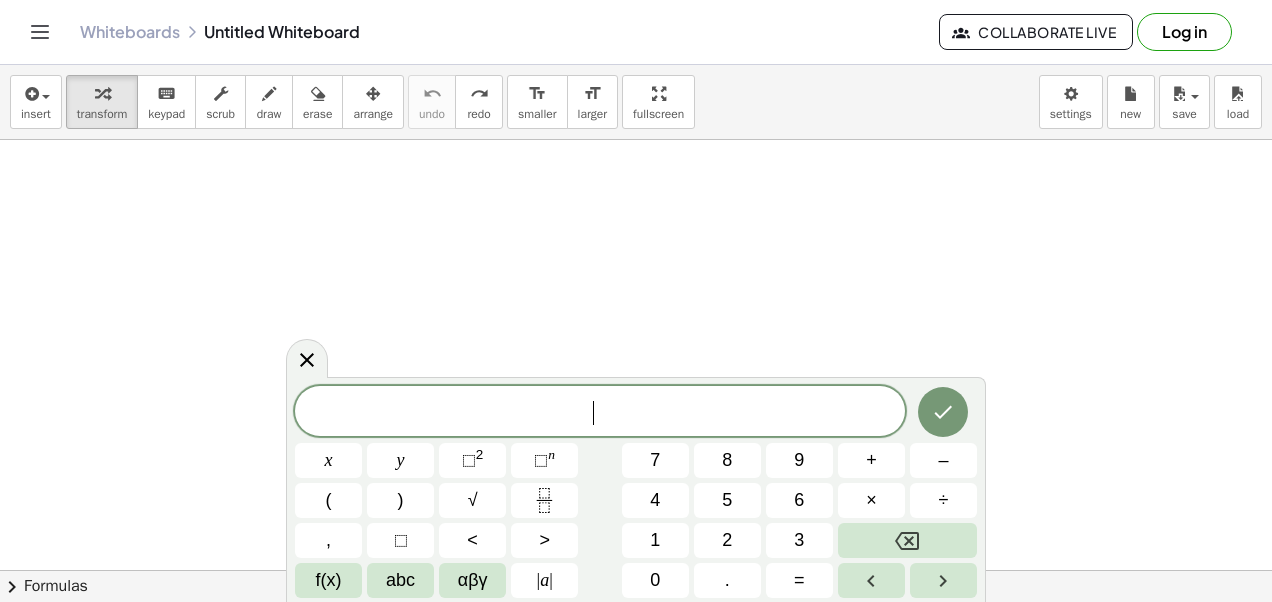 click on "abc" at bounding box center [400, 580] 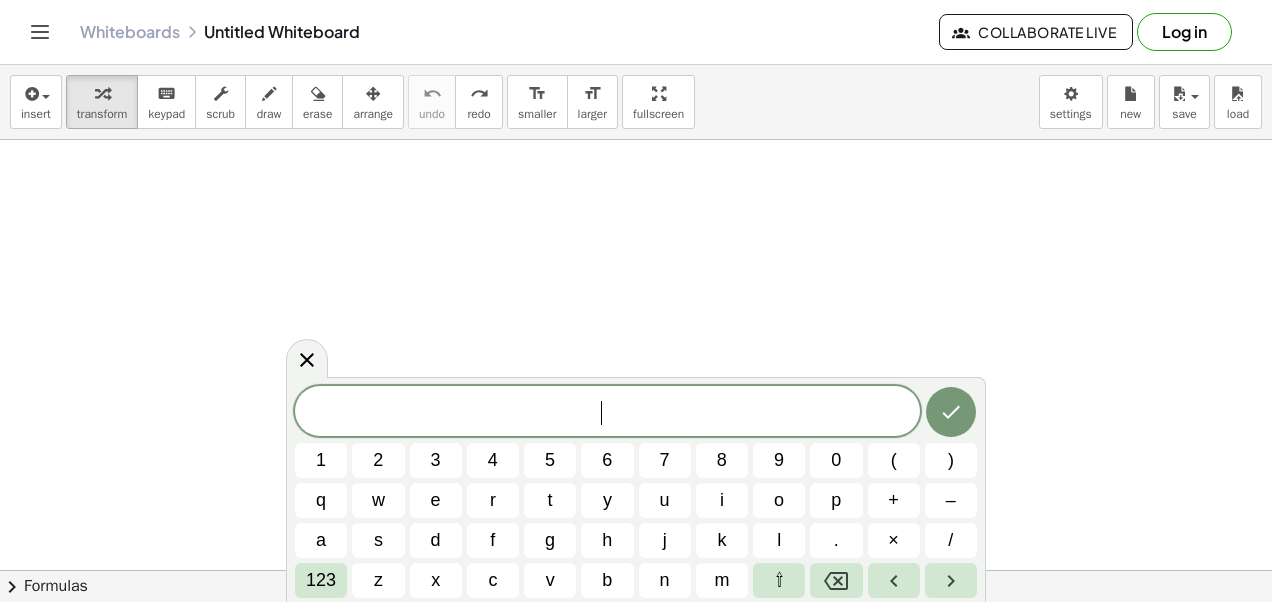 click on "123" at bounding box center (321, 580) 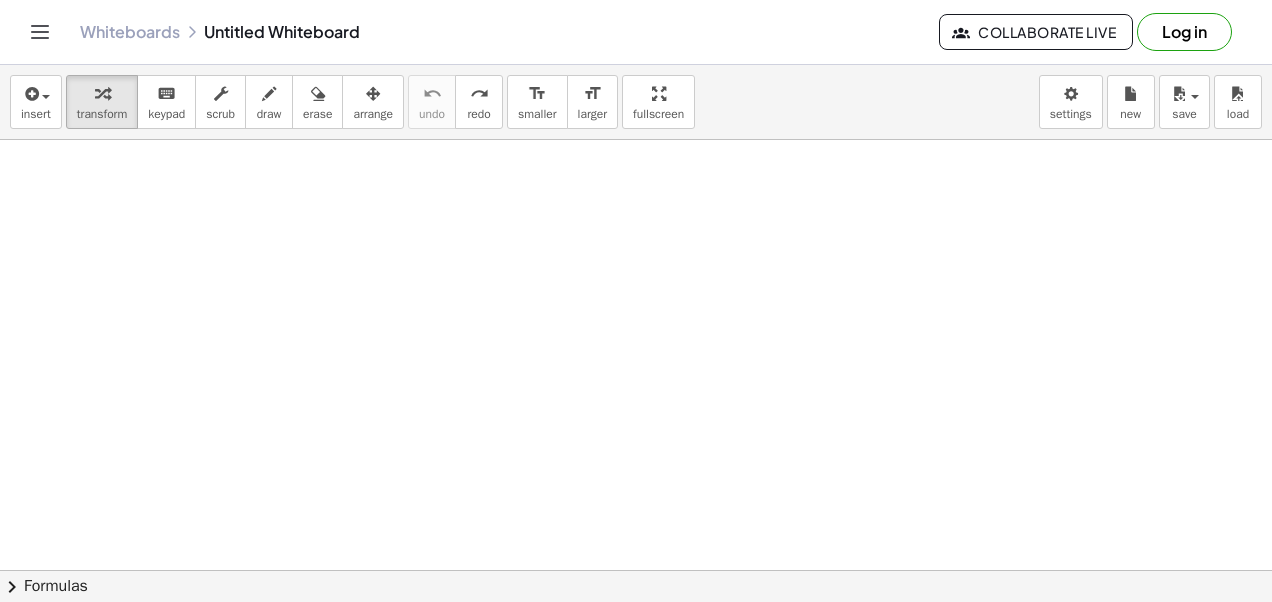 scroll, scrollTop: 22, scrollLeft: 0, axis: vertical 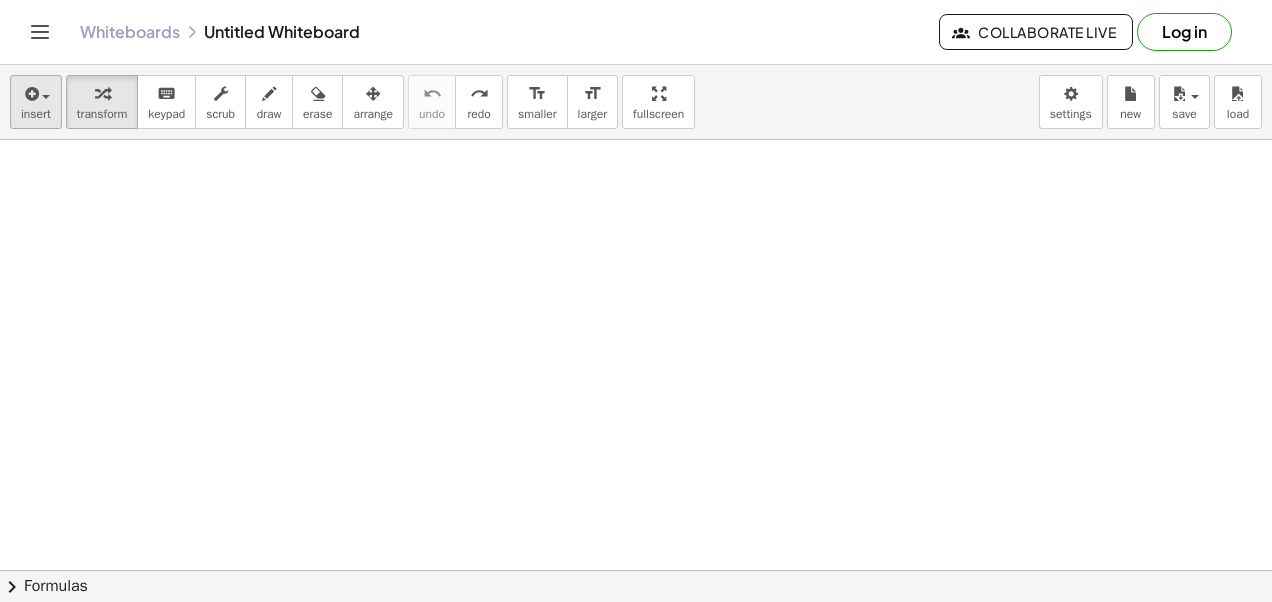 click on "insert" at bounding box center (36, 114) 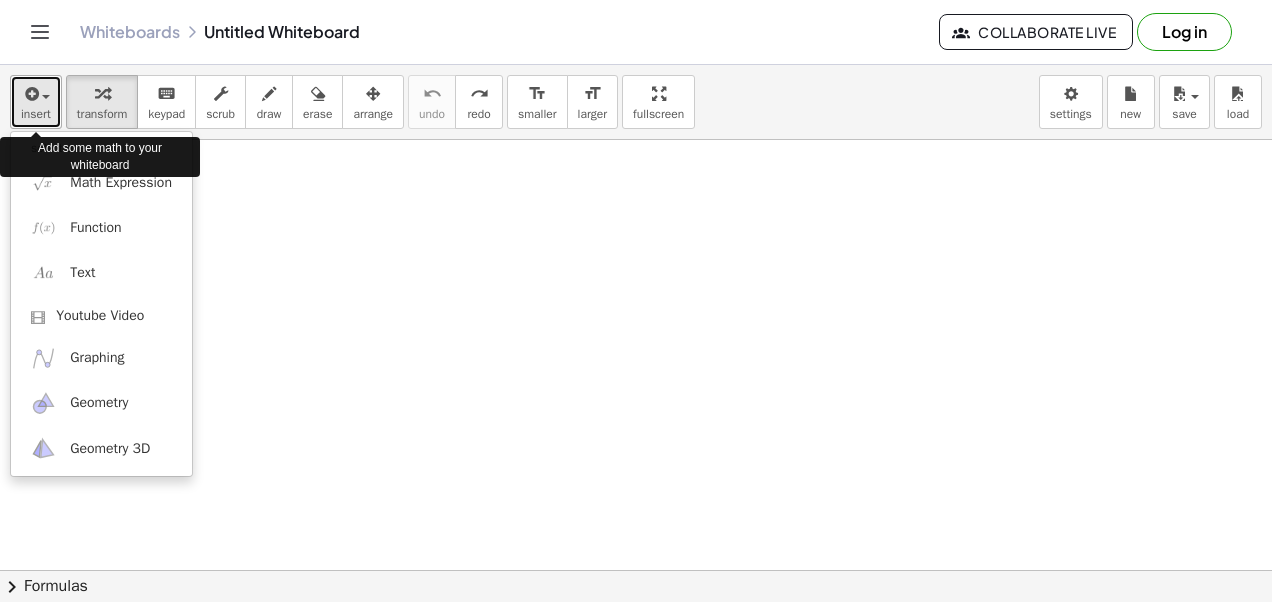 scroll, scrollTop: 22, scrollLeft: 0, axis: vertical 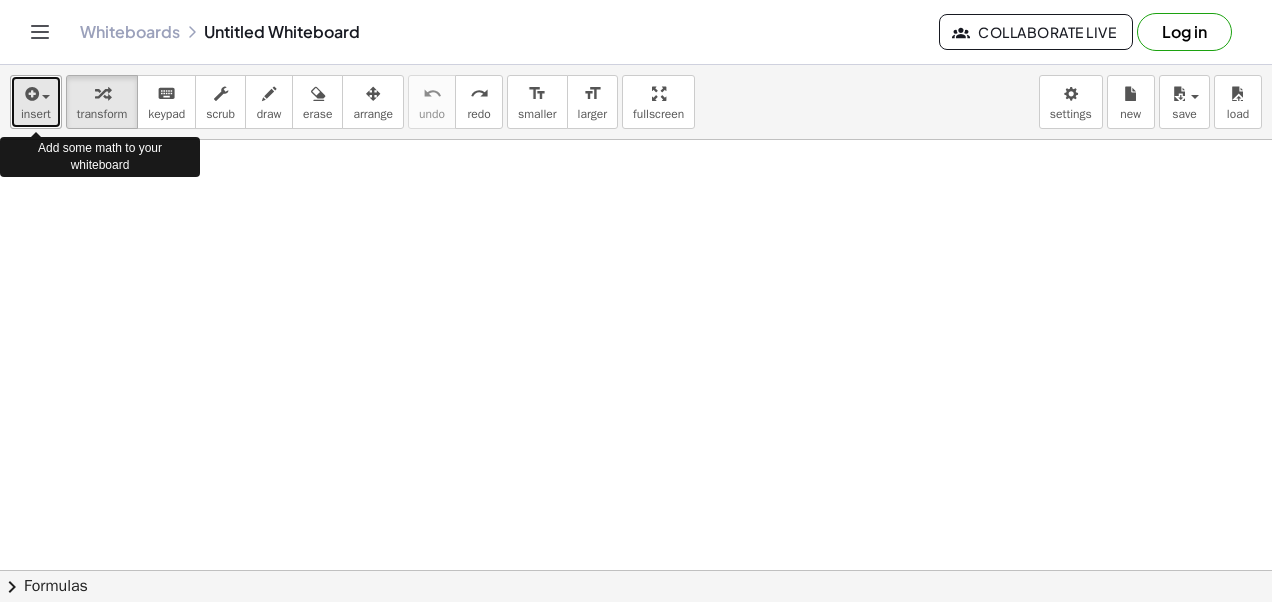 click on "insert" at bounding box center (36, 114) 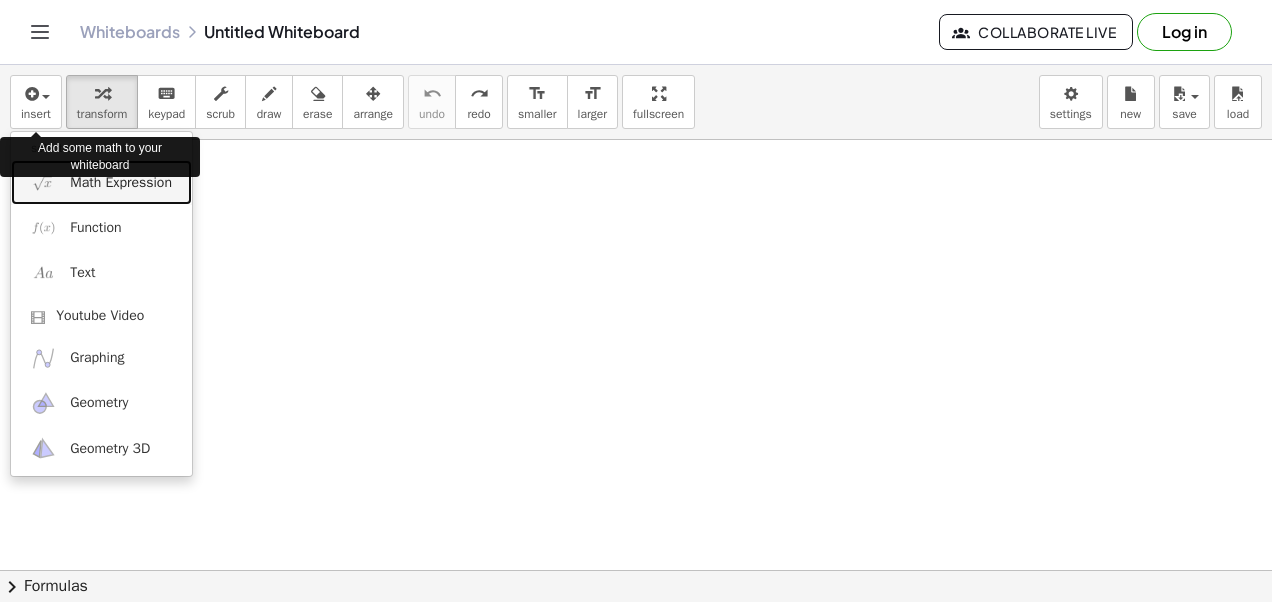 click on "Math Expression" at bounding box center (121, 183) 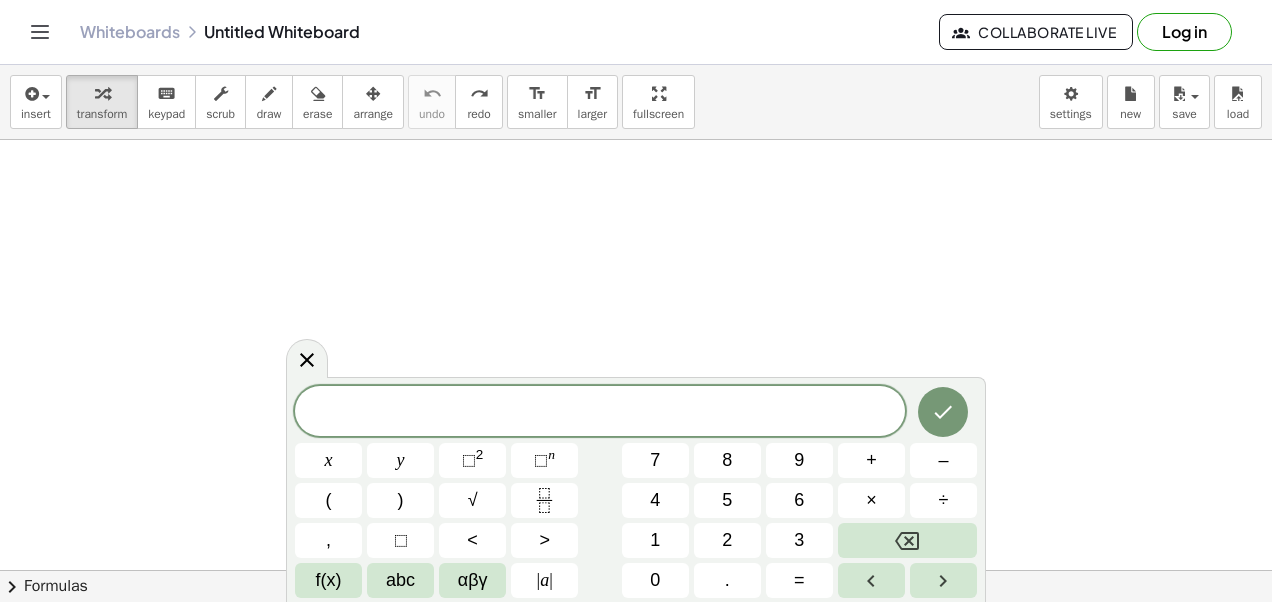 click on "abc" at bounding box center (400, 580) 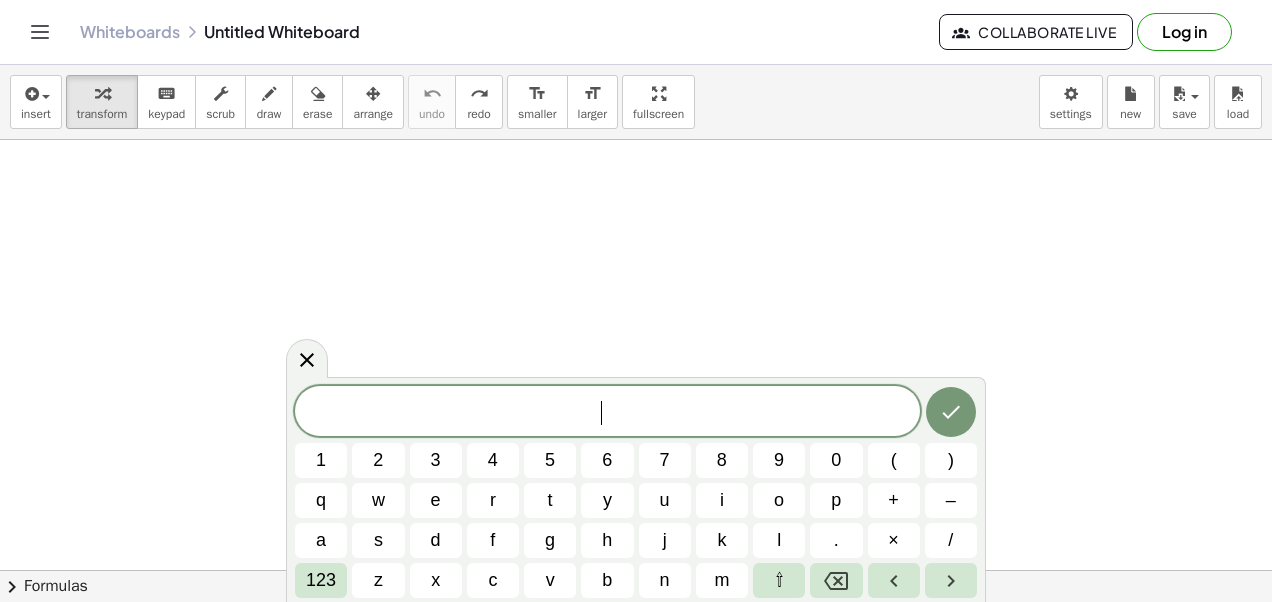 click on "n" at bounding box center (665, 580) 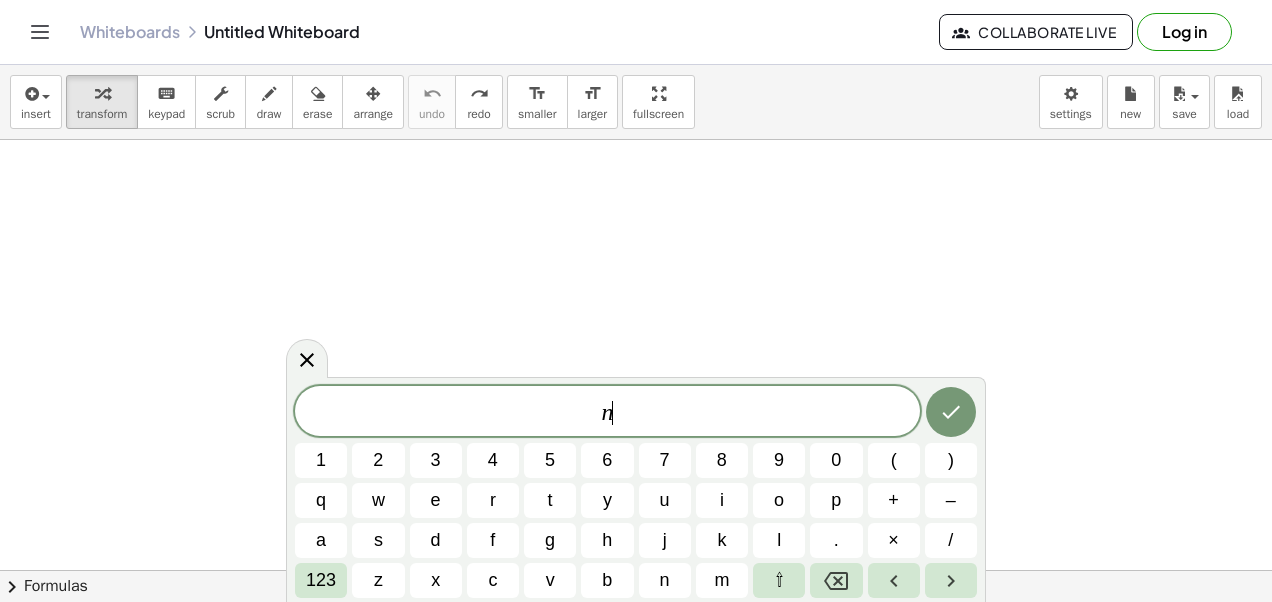 click on "/" at bounding box center [951, 540] 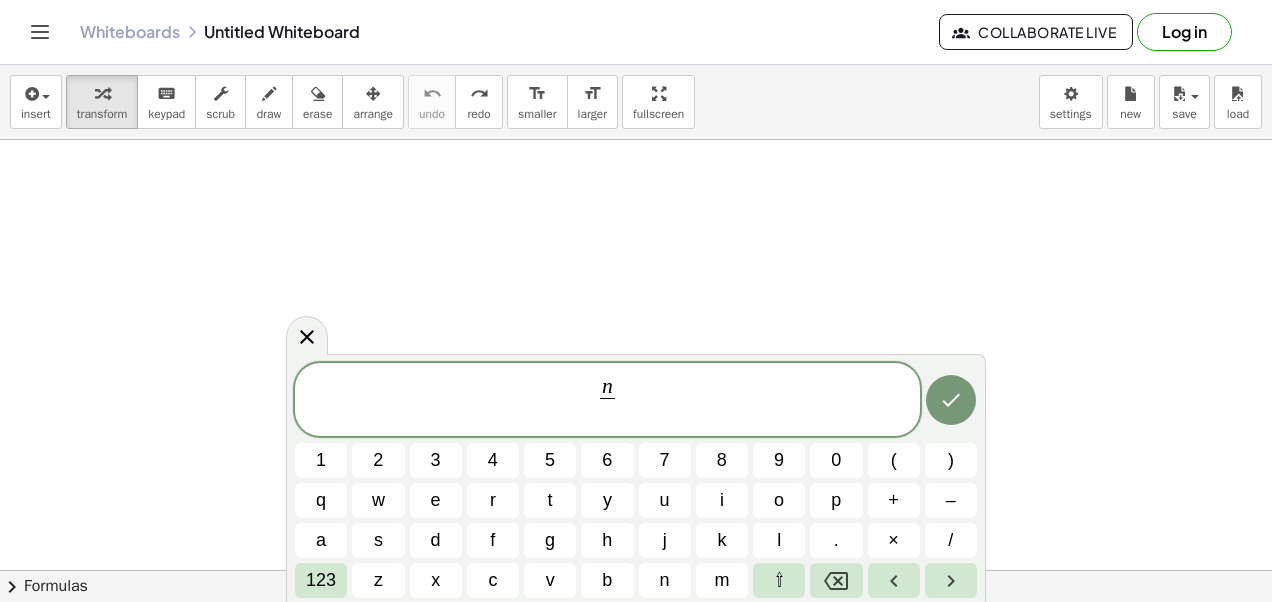 click on "123" at bounding box center [321, 580] 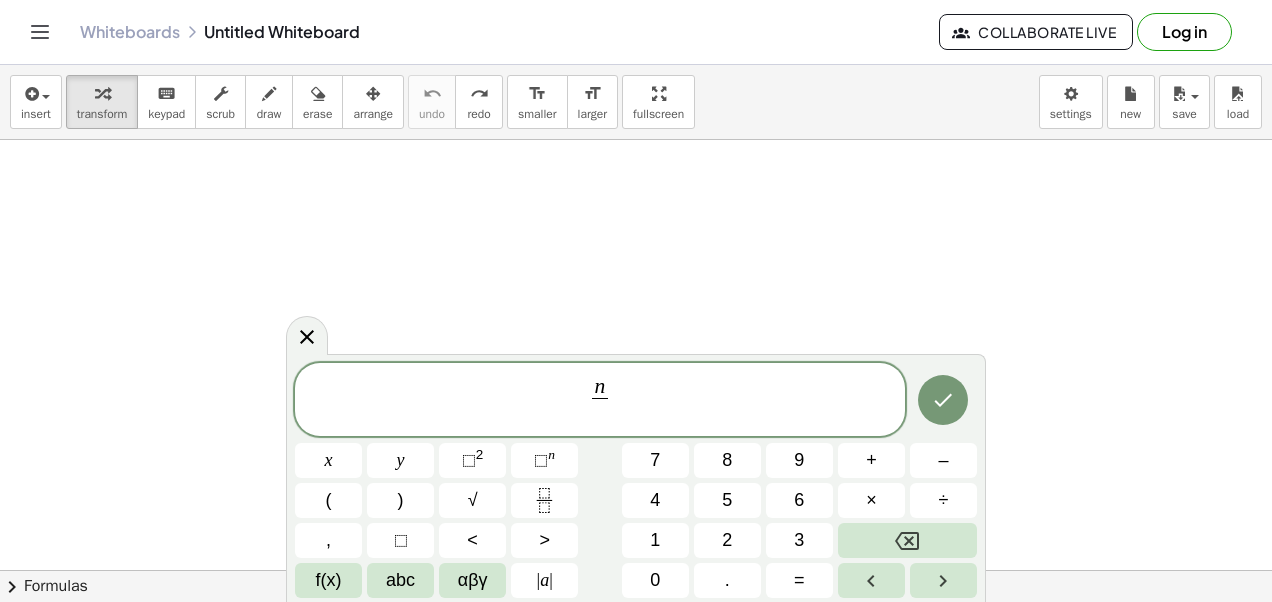 click on "7" at bounding box center [655, 460] 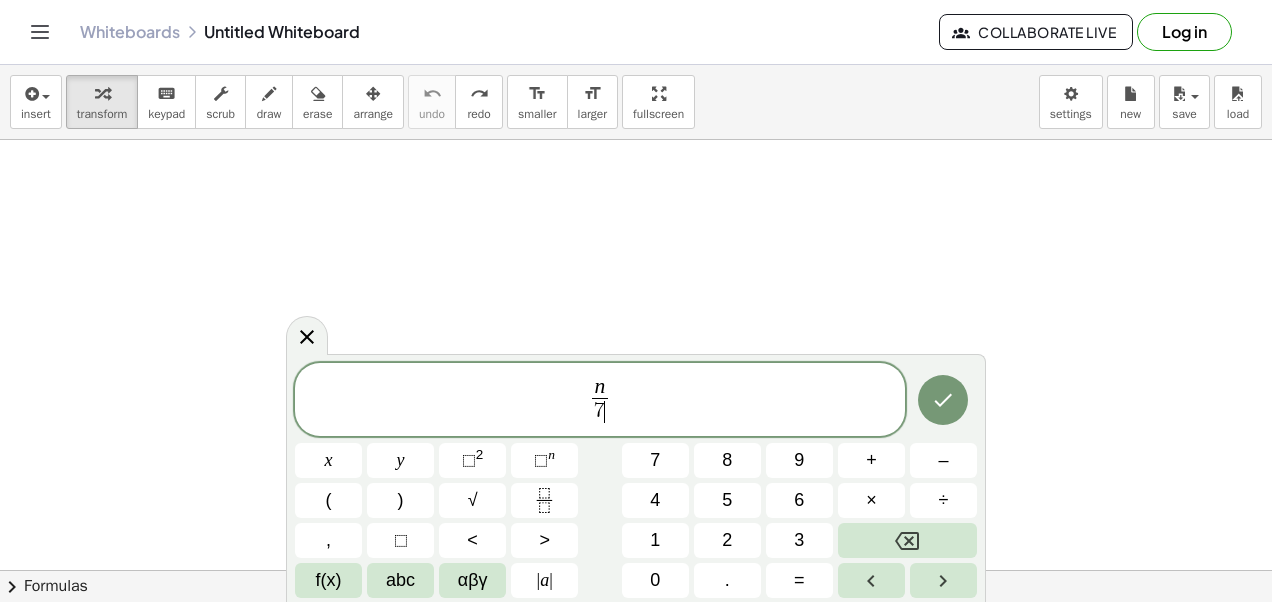 click on "=" at bounding box center (799, 580) 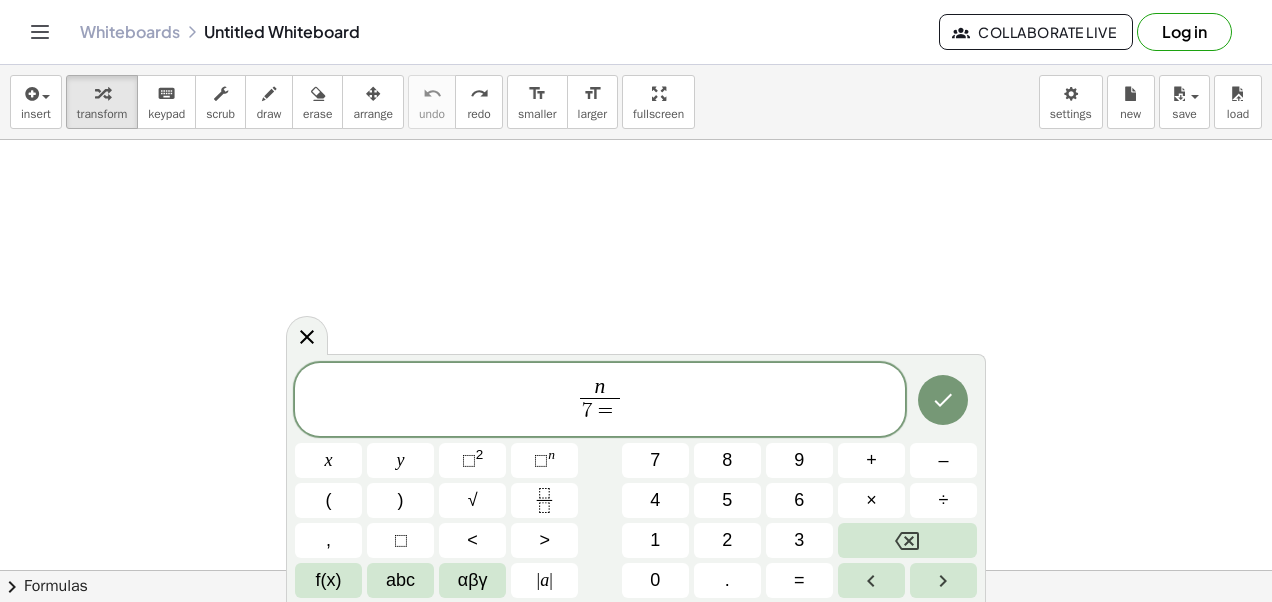click on "–" at bounding box center (943, 460) 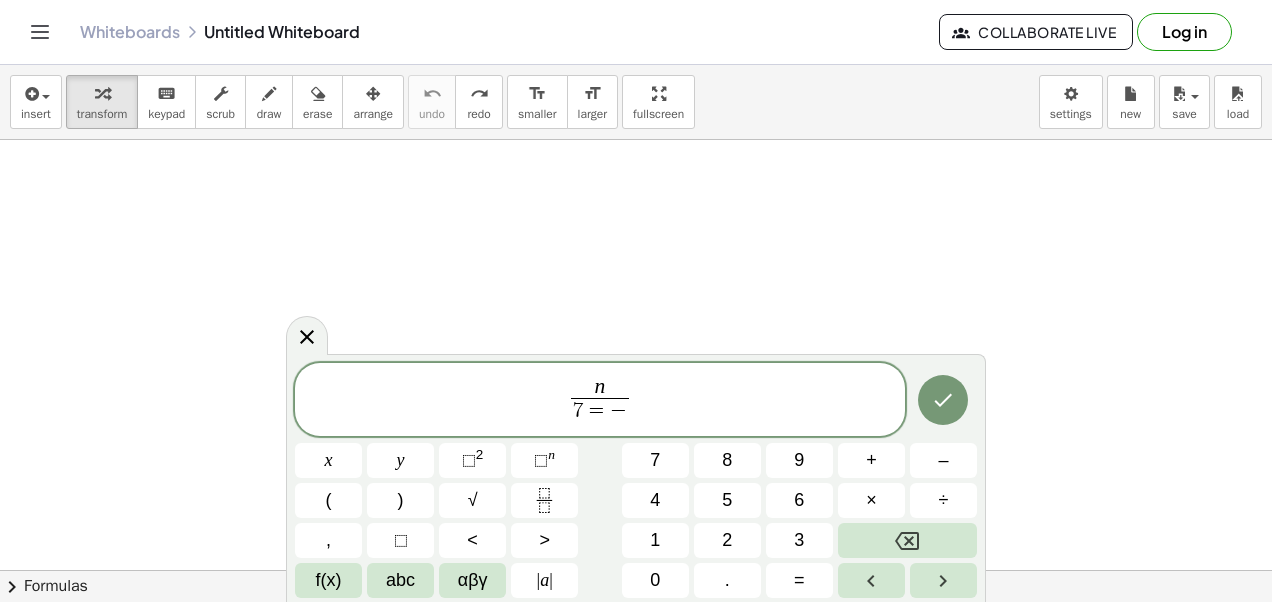 click on "3" at bounding box center [799, 540] 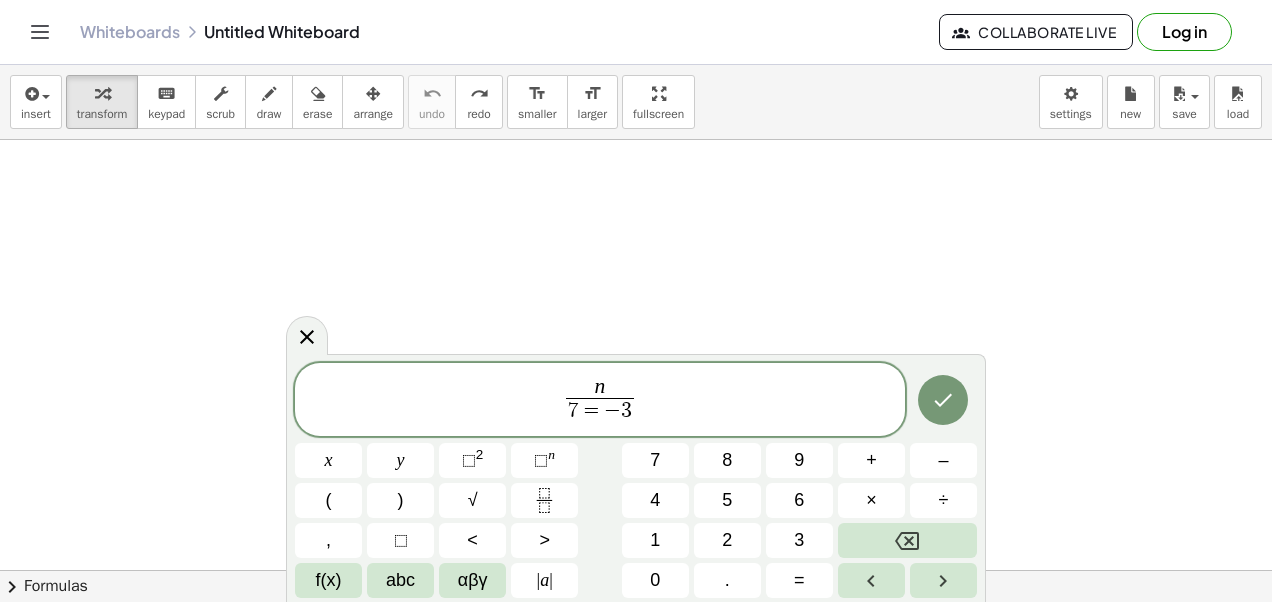 click 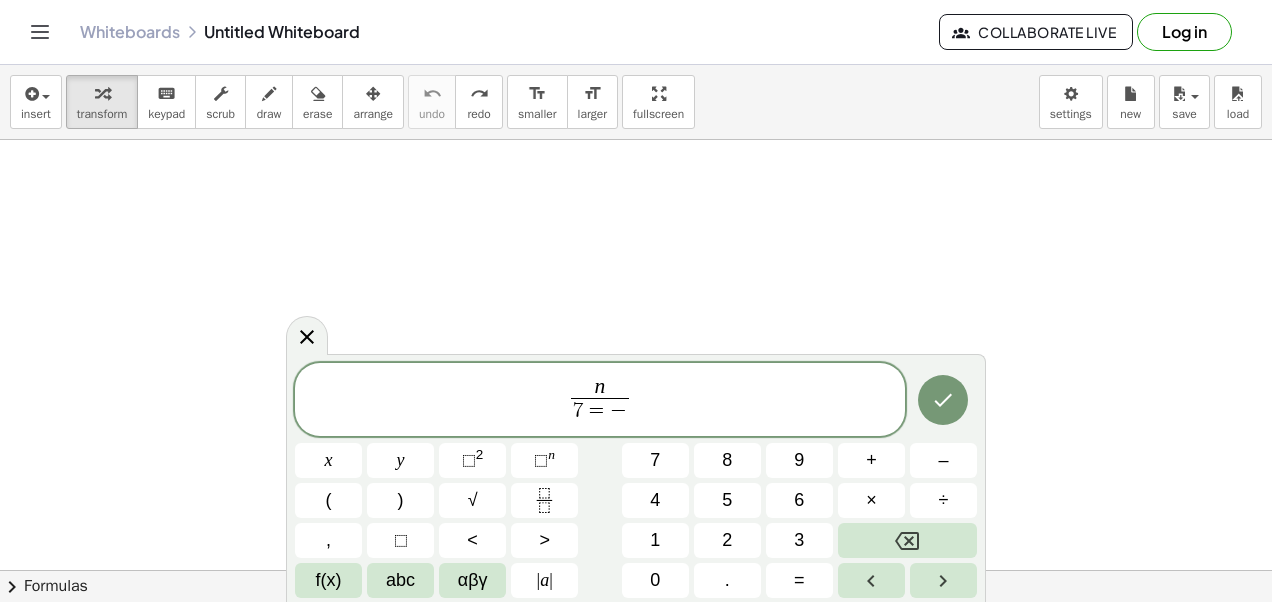 click 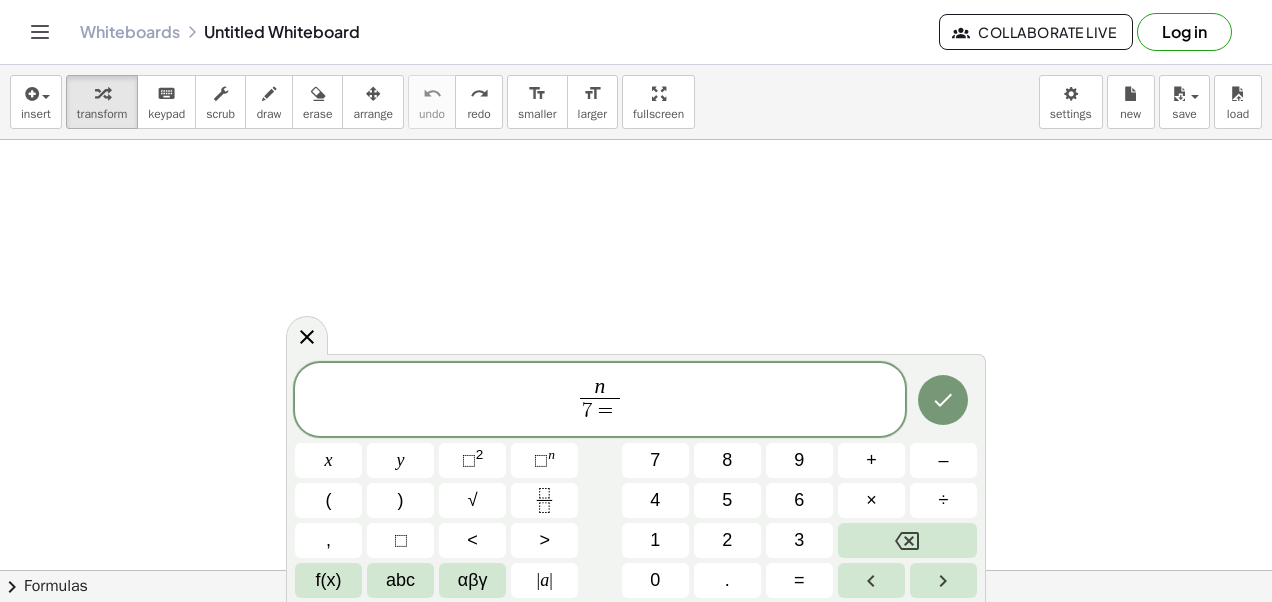 click on "n 7 = ​ ​" at bounding box center [600, 401] 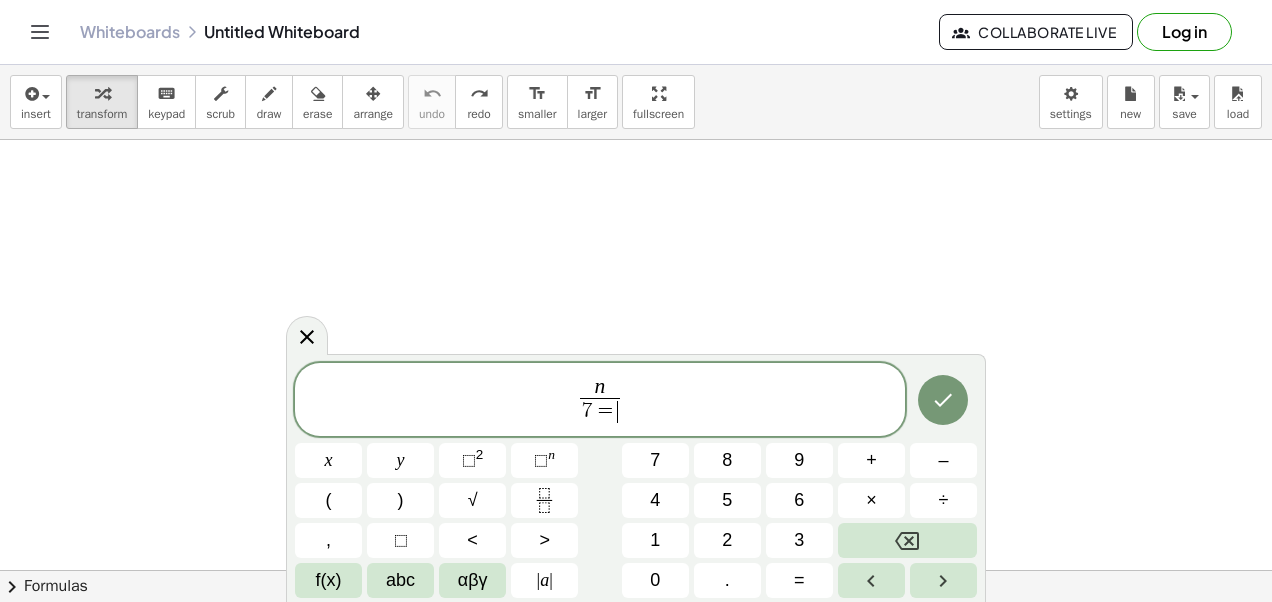 click 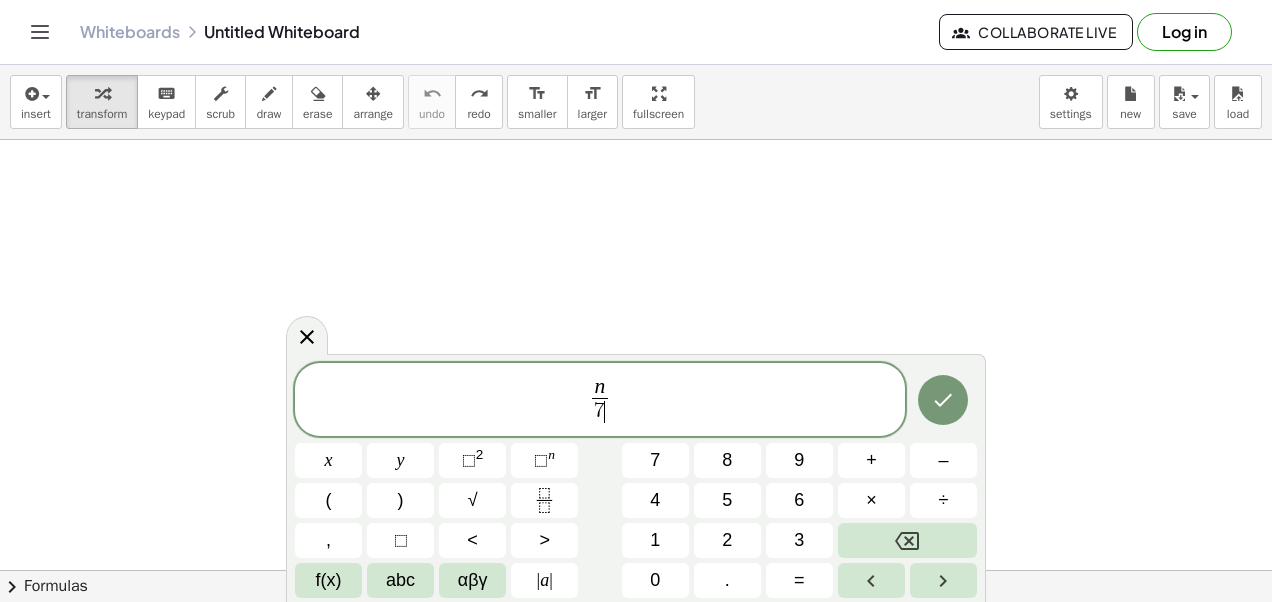 click on "n 7 ​ ​" at bounding box center (600, 401) 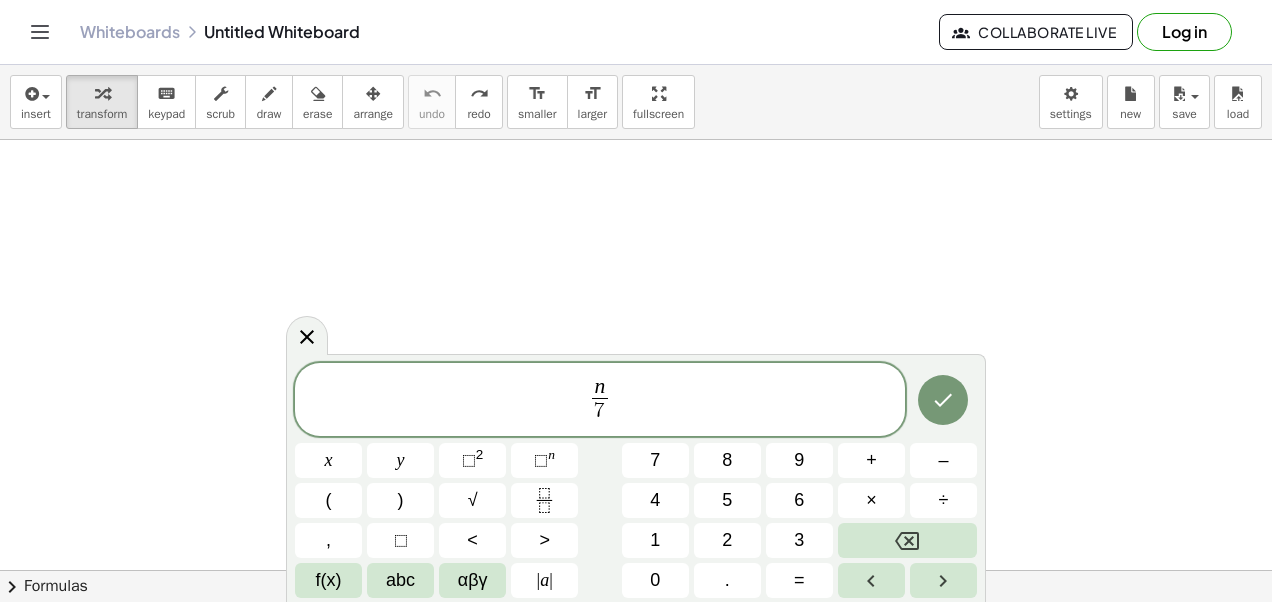 click on "=" at bounding box center (799, 580) 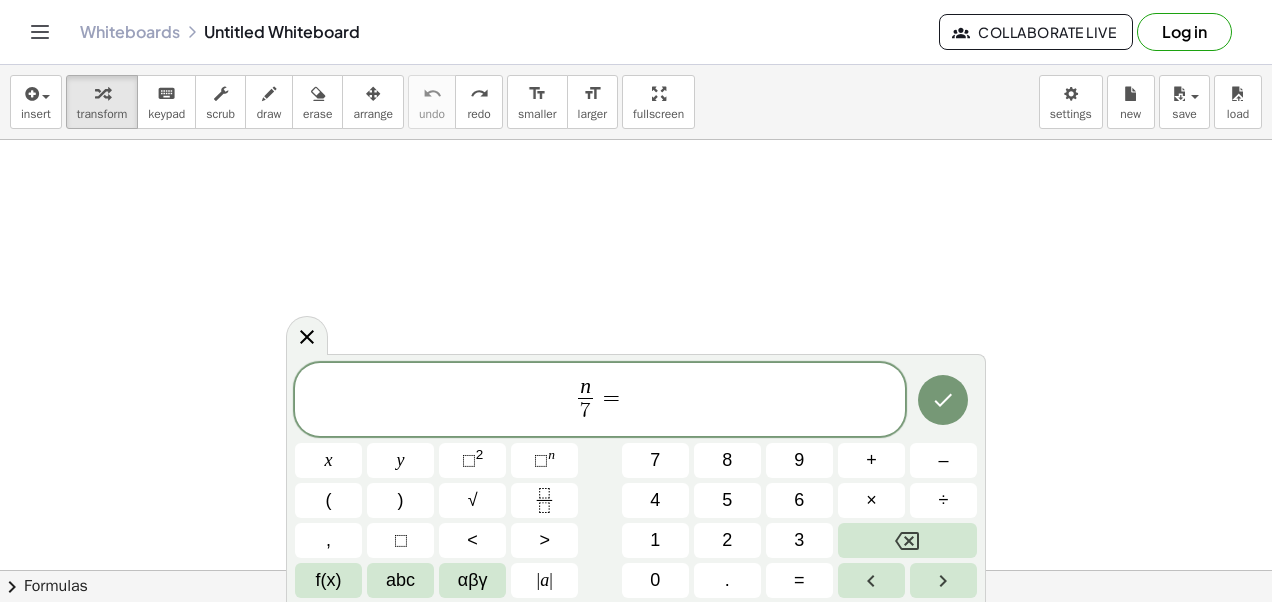 click on "–" at bounding box center (943, 460) 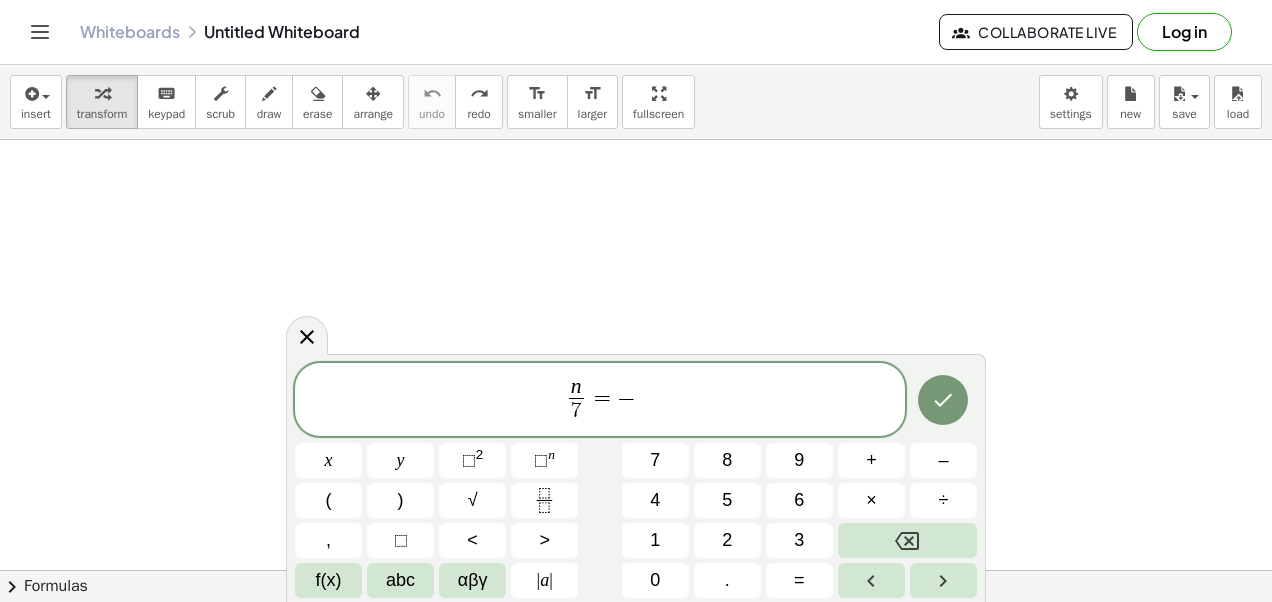 click on "3" at bounding box center (799, 540) 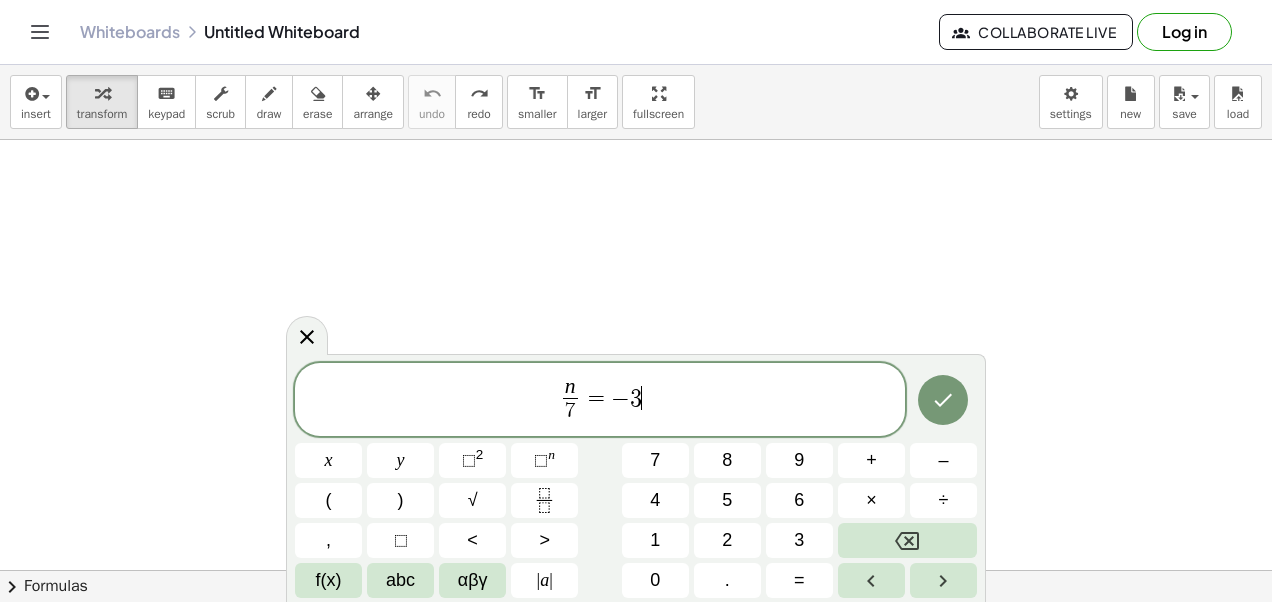 click 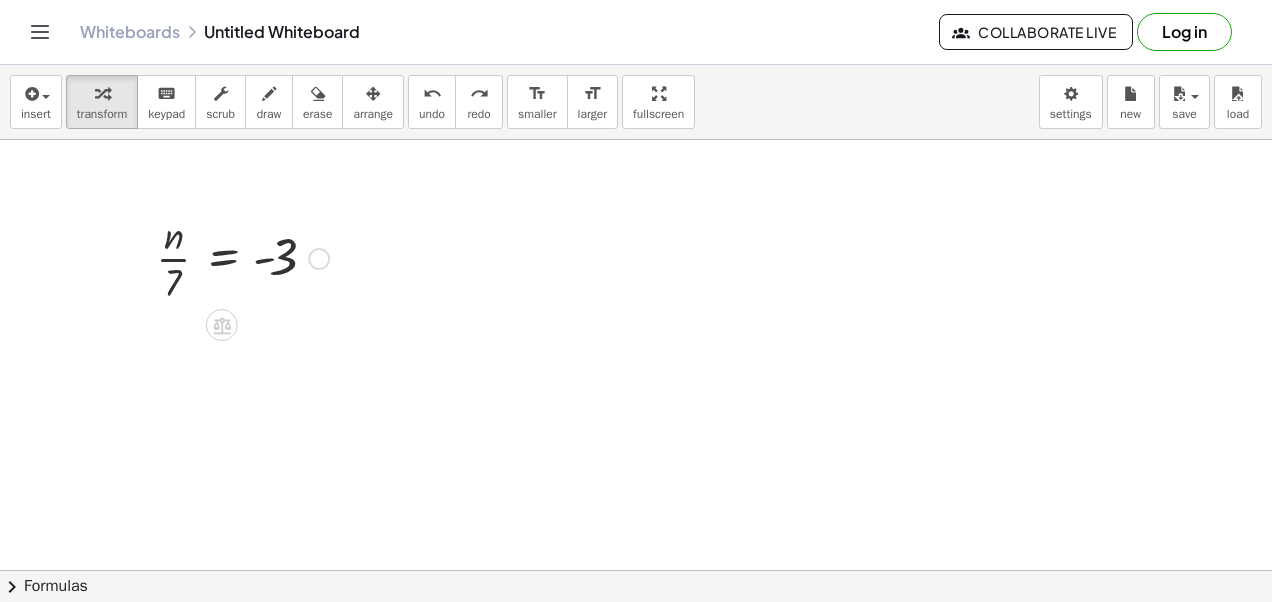 scroll, scrollTop: 1, scrollLeft: 0, axis: vertical 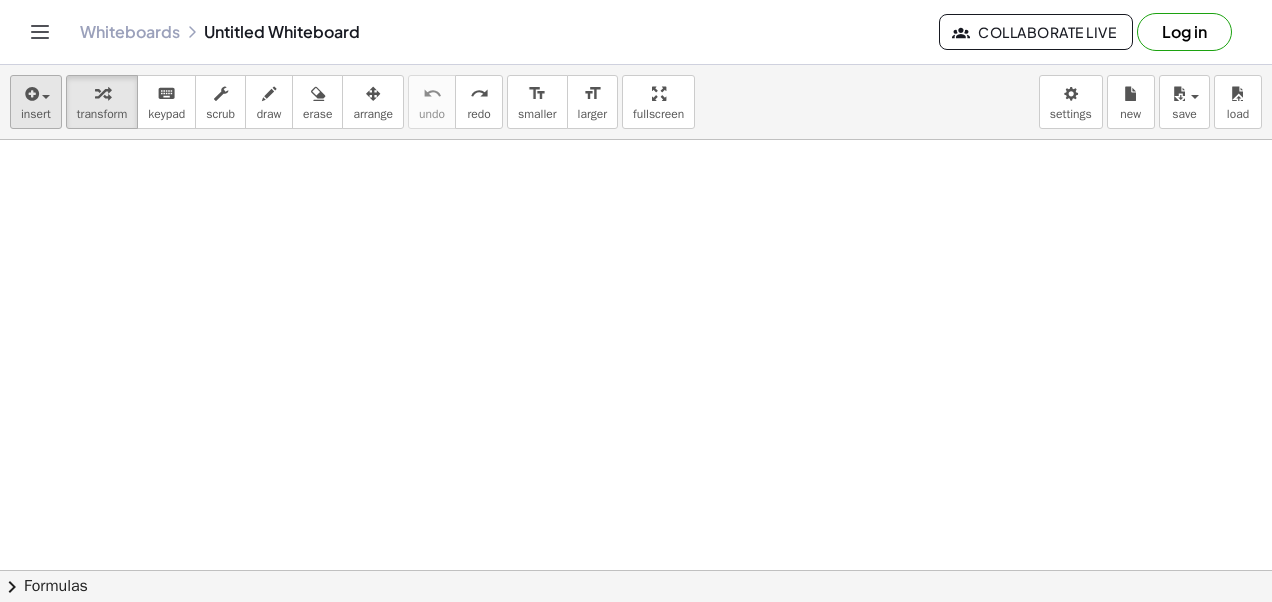 click on "insert" at bounding box center (36, 114) 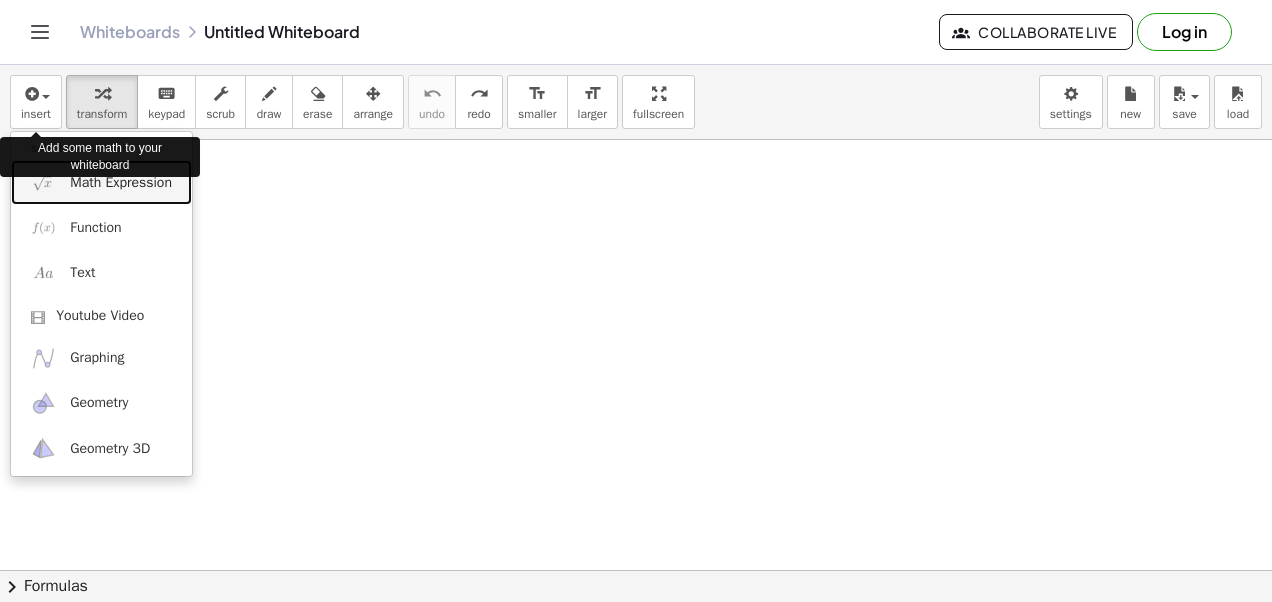 click on "Math Expression" at bounding box center (121, 183) 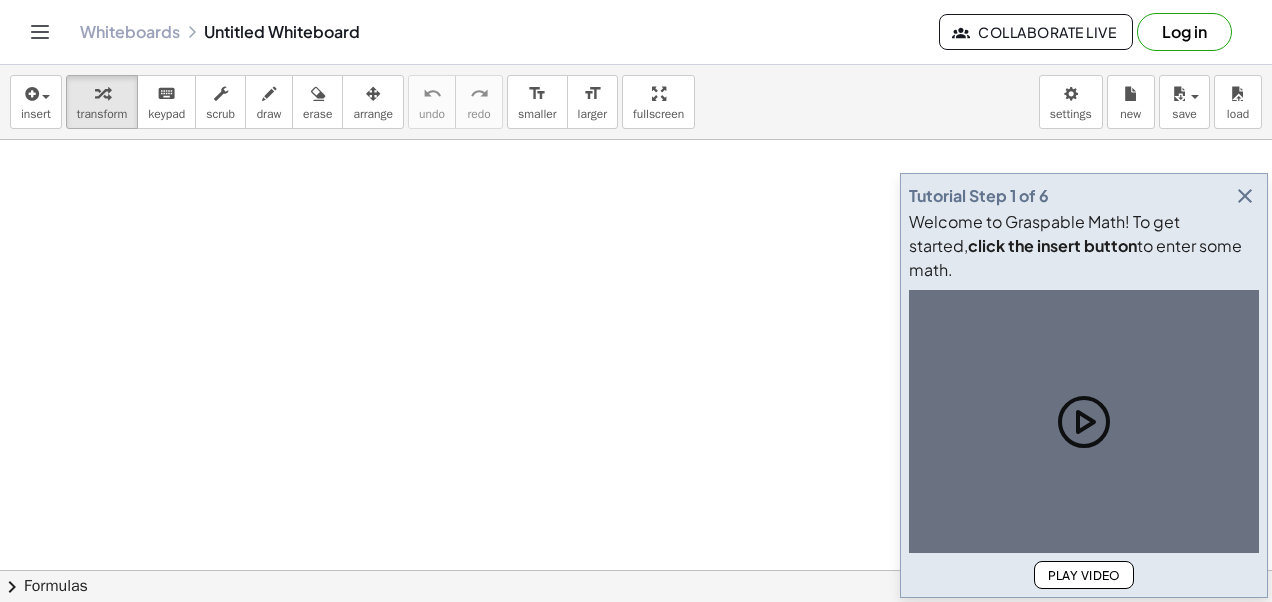 scroll, scrollTop: 0, scrollLeft: 0, axis: both 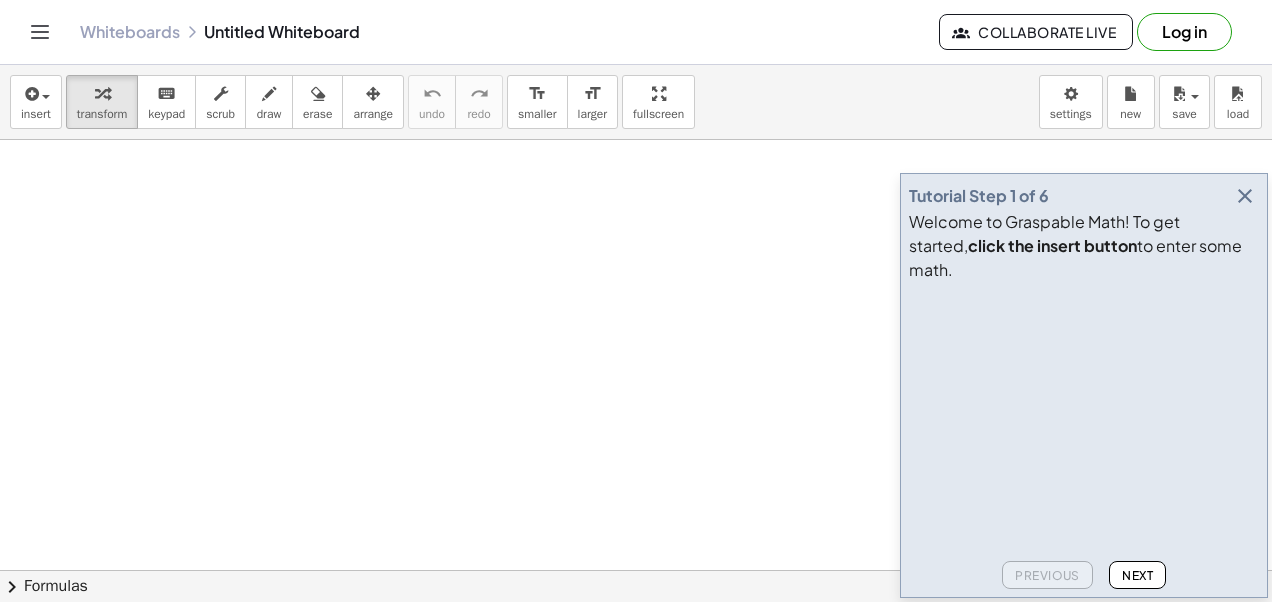 click at bounding box center (1245, 196) 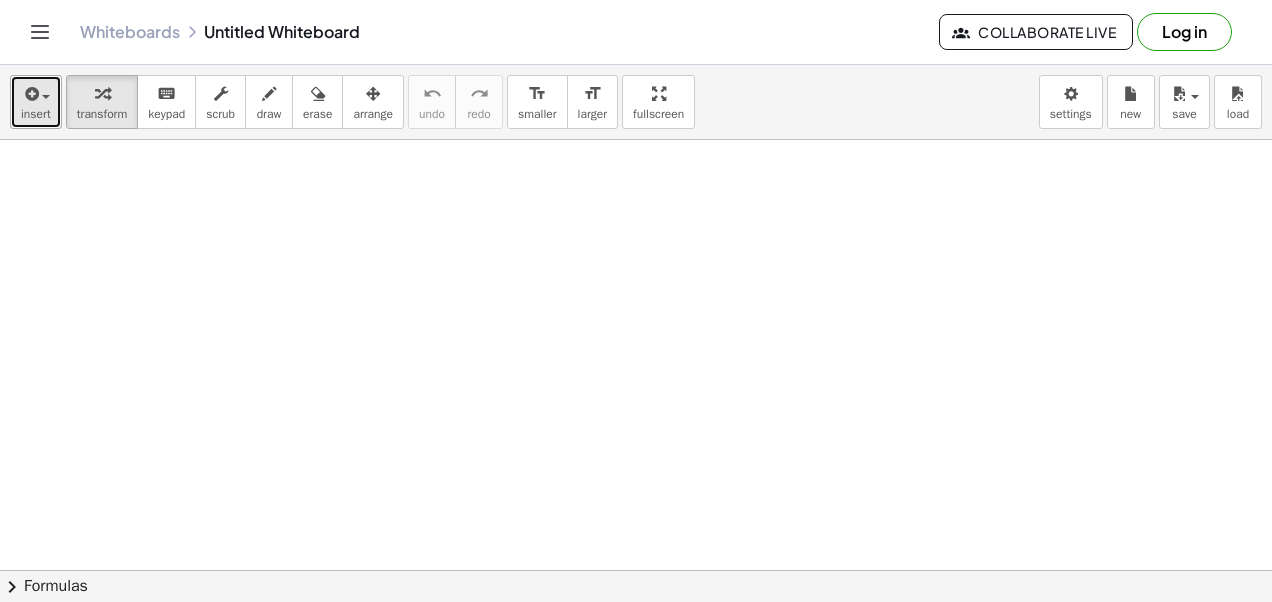 click at bounding box center (36, 93) 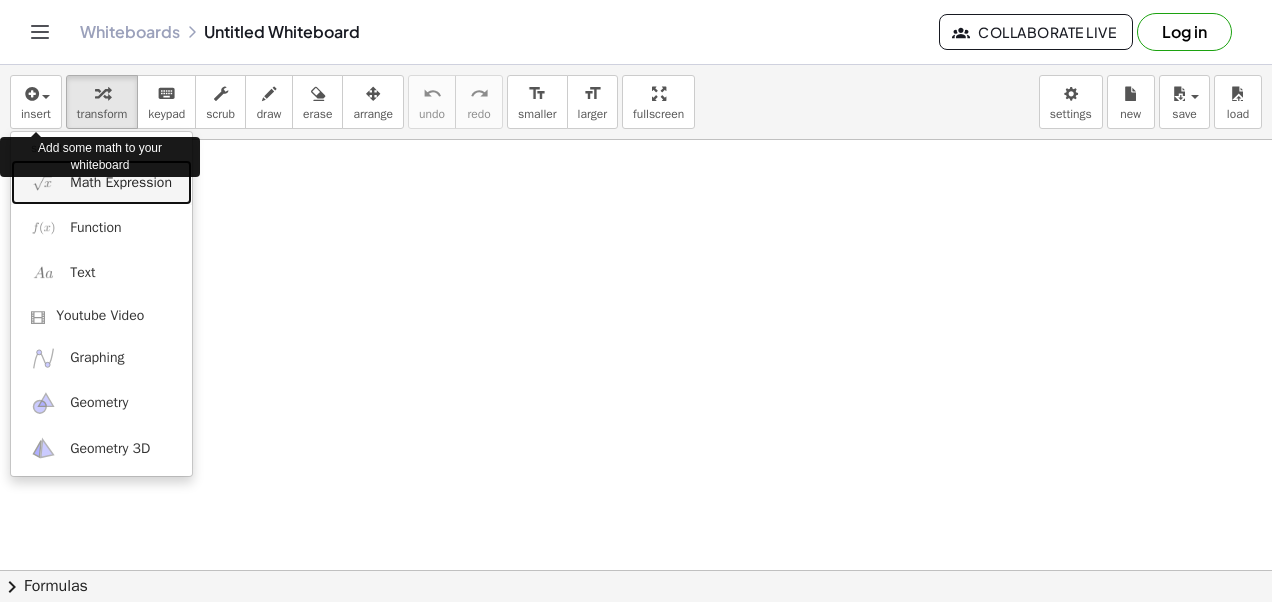 click on "Math Expression" at bounding box center (121, 183) 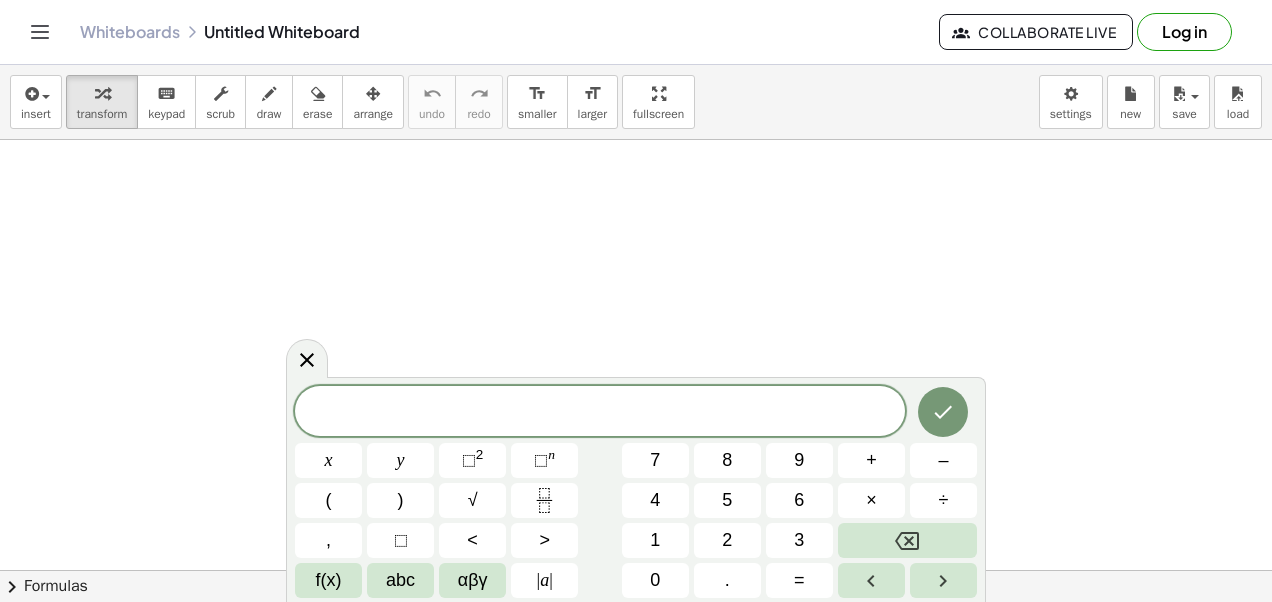 click on "1" at bounding box center [655, 540] 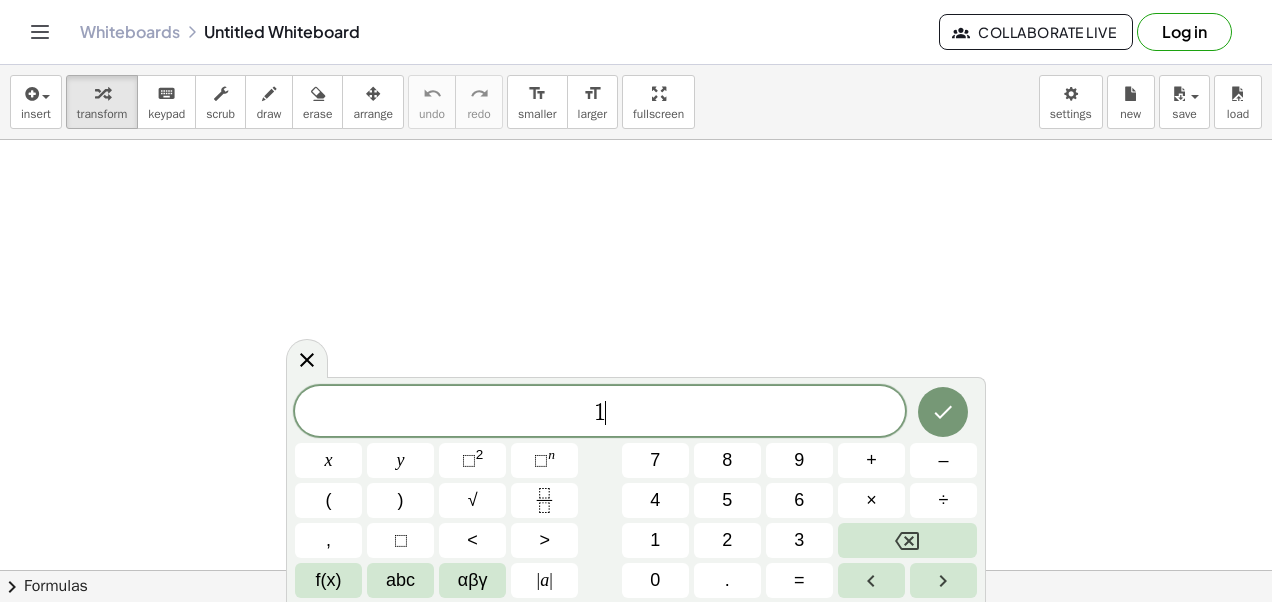 click on "4" at bounding box center (655, 500) 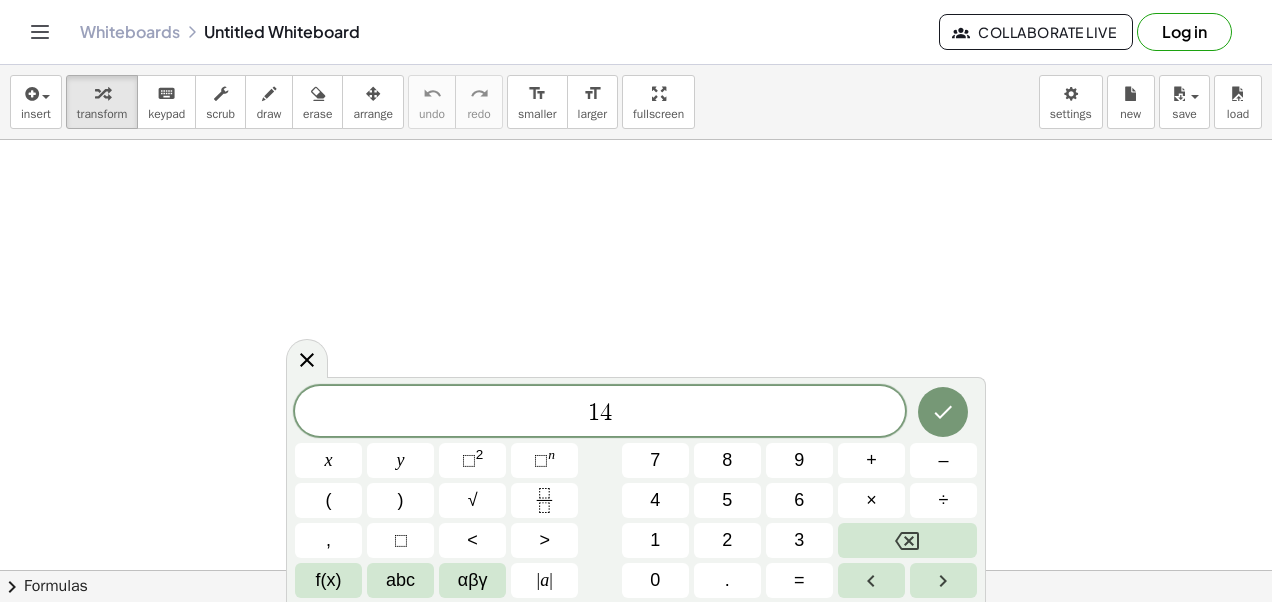 click on "abc" at bounding box center [400, 580] 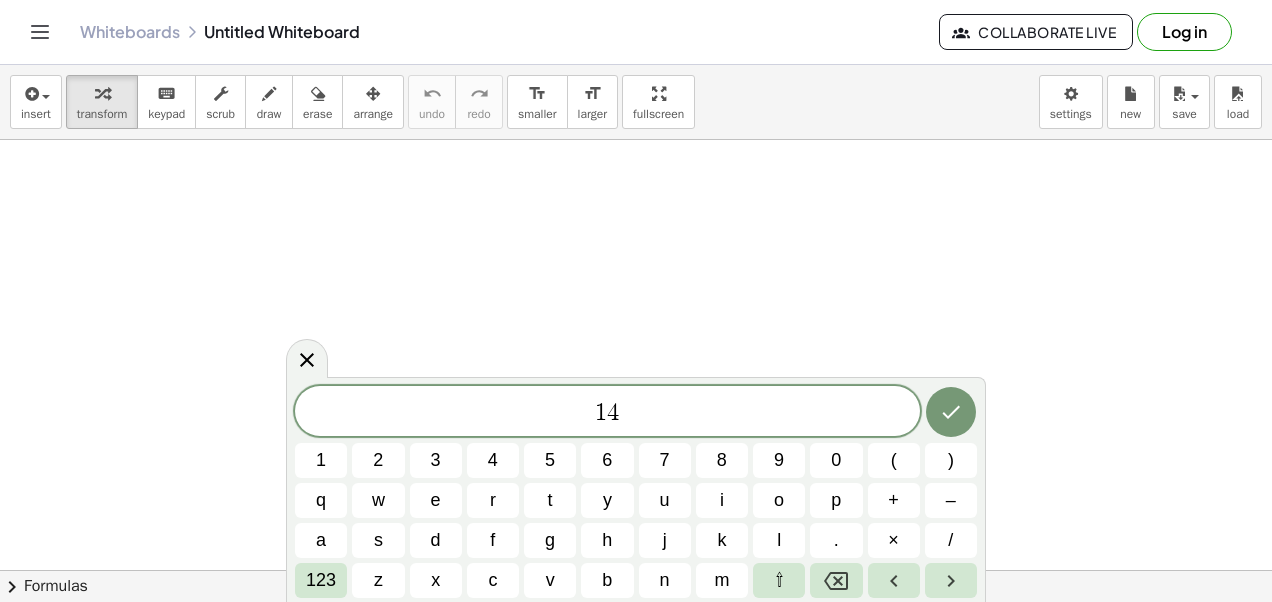 click on "p" at bounding box center (836, 500) 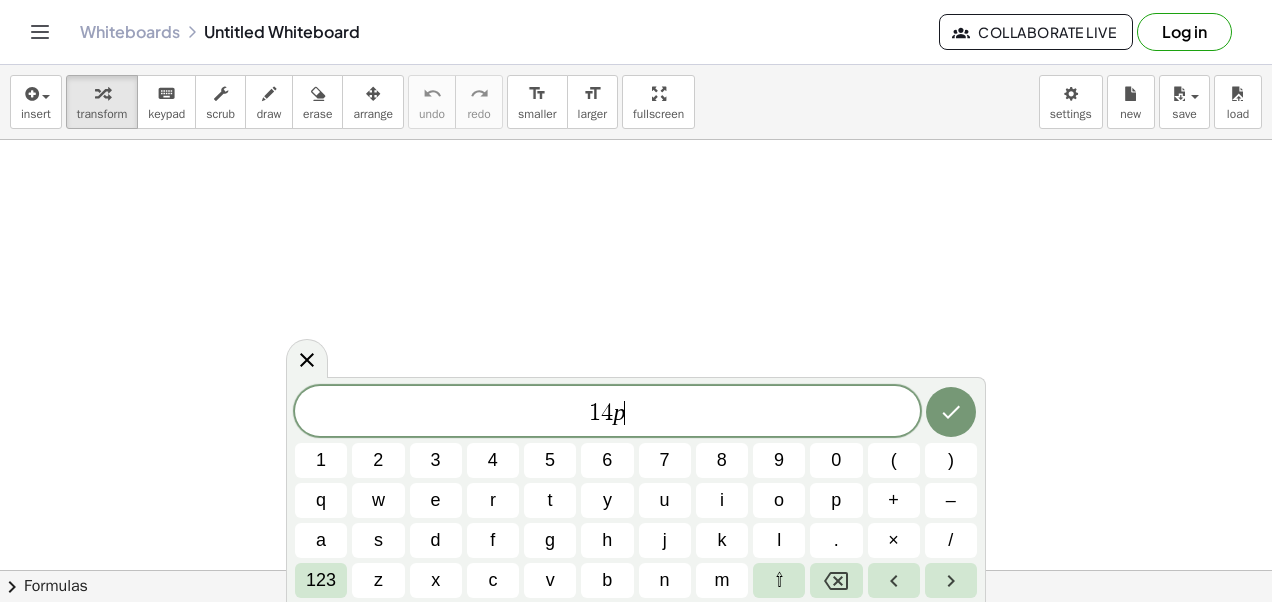 click on "123" at bounding box center (321, 580) 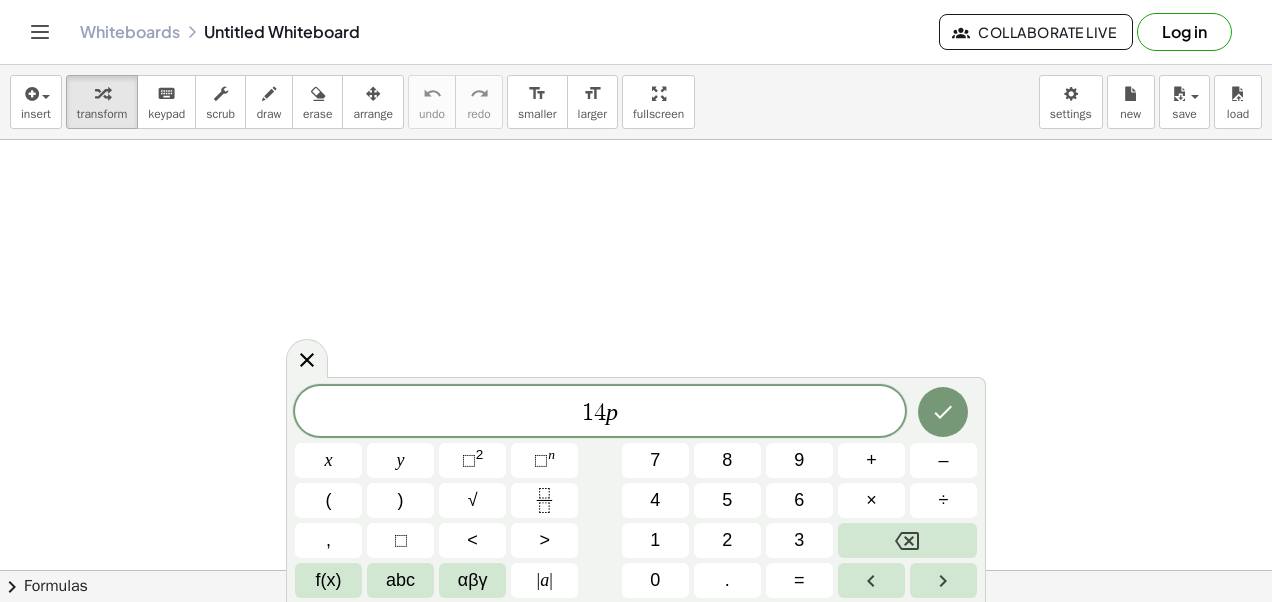 click on "=" at bounding box center (799, 580) 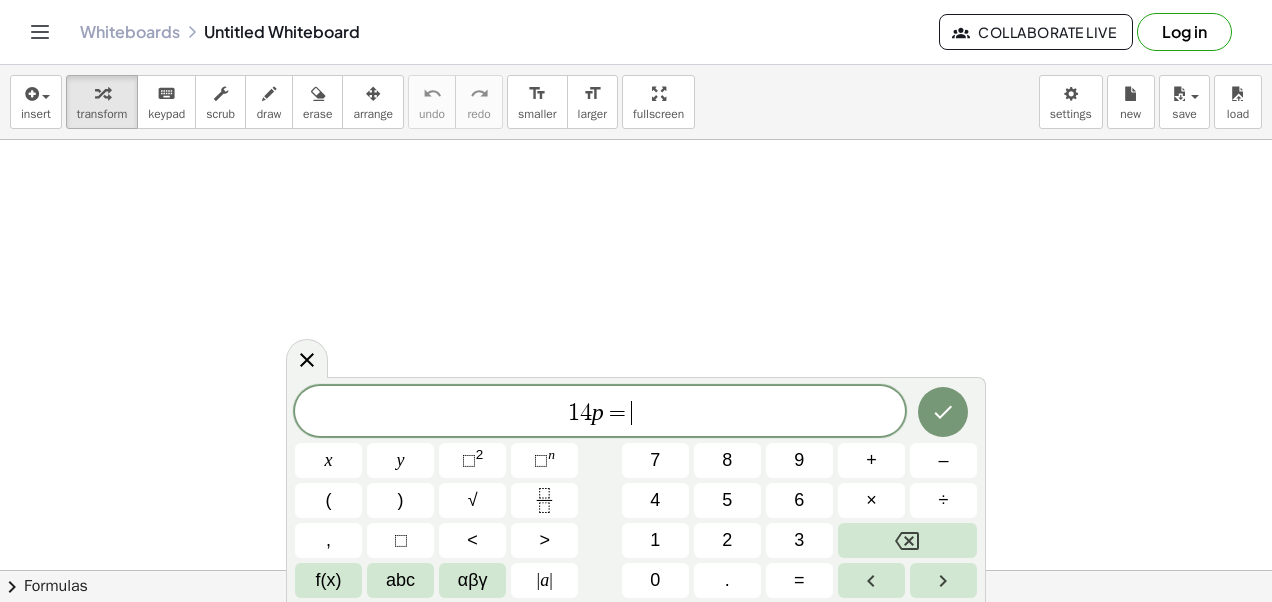 click on "–" at bounding box center (943, 460) 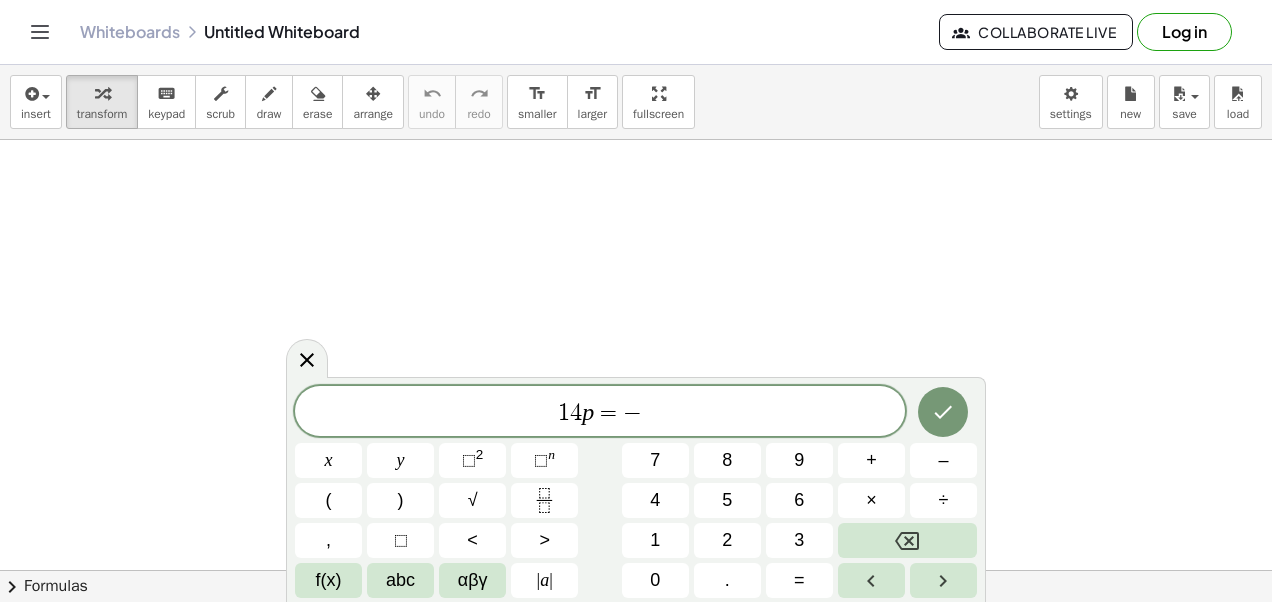 click on "4" at bounding box center (655, 500) 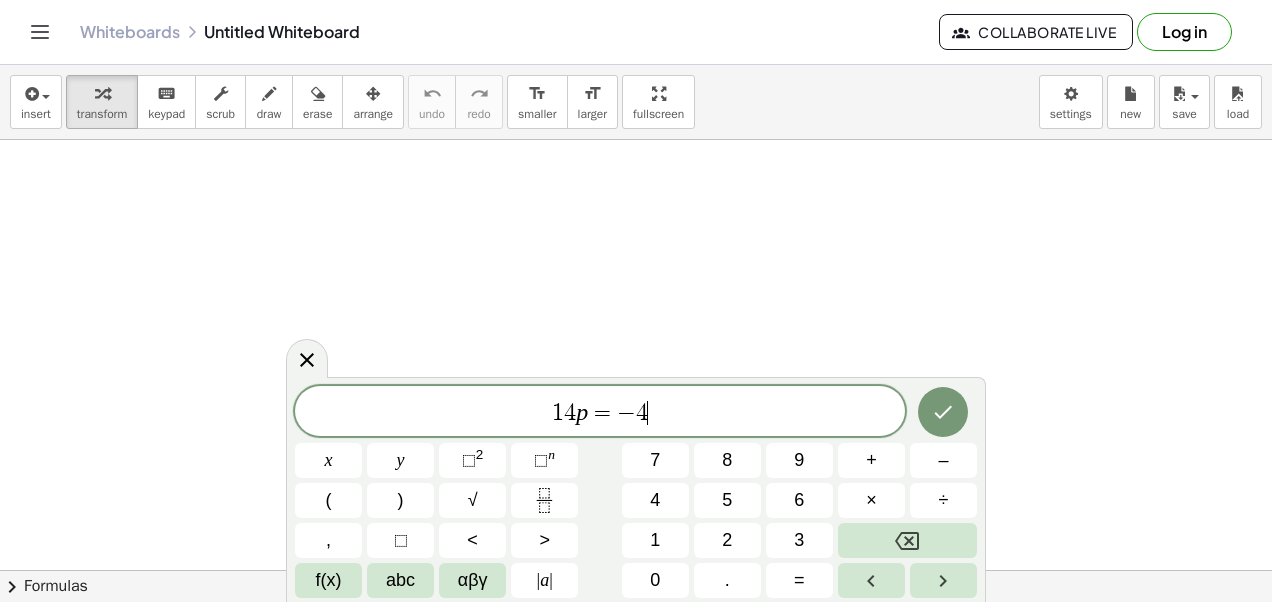 click on "2" at bounding box center (727, 540) 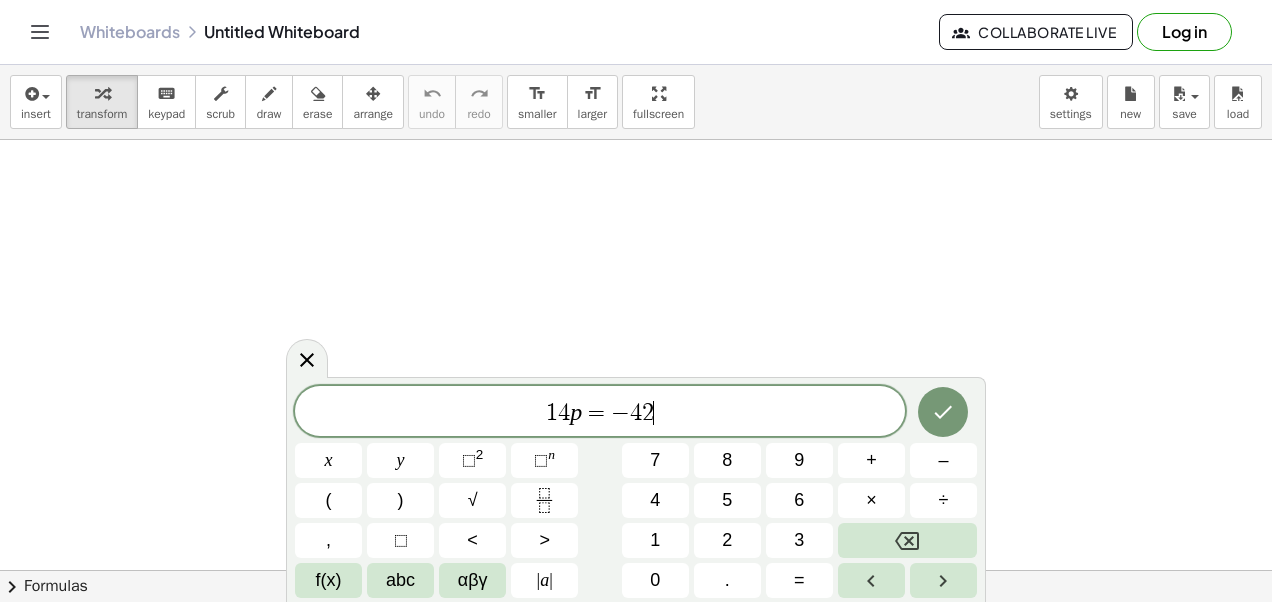 click 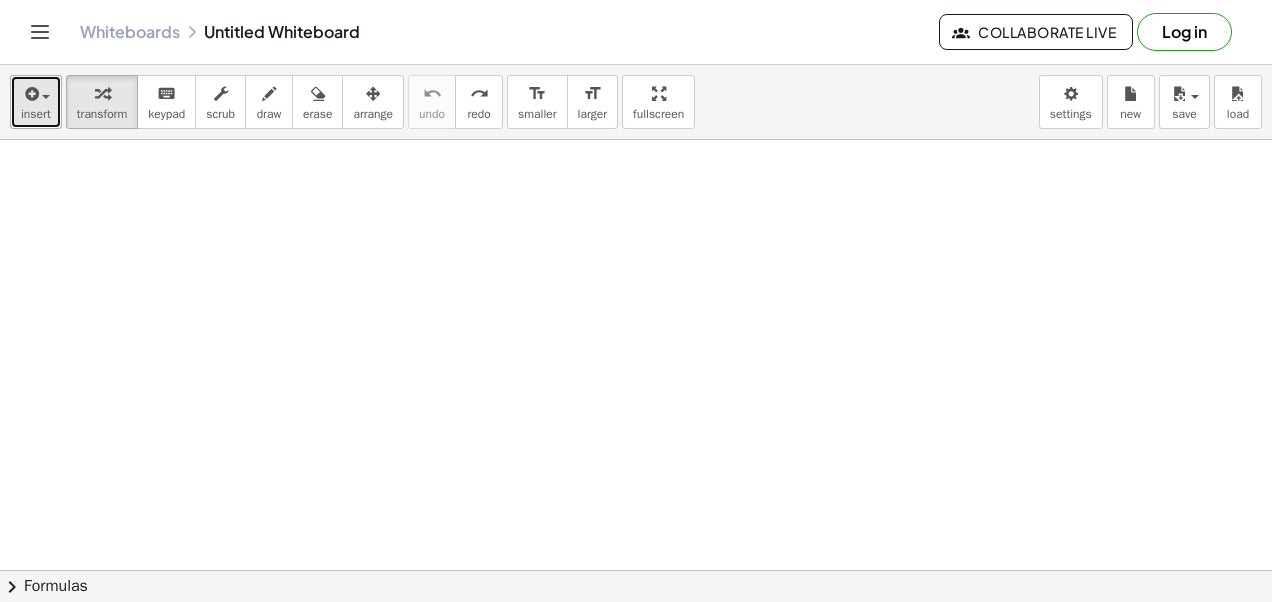 click at bounding box center (36, 93) 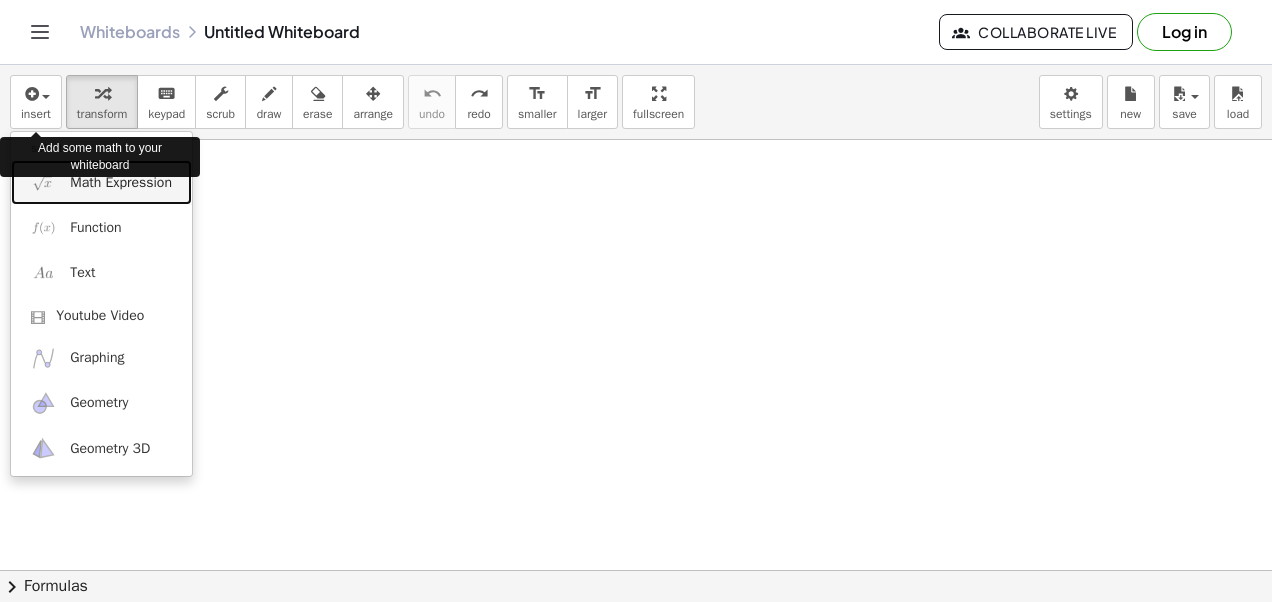 click on "Math Expression" at bounding box center (121, 183) 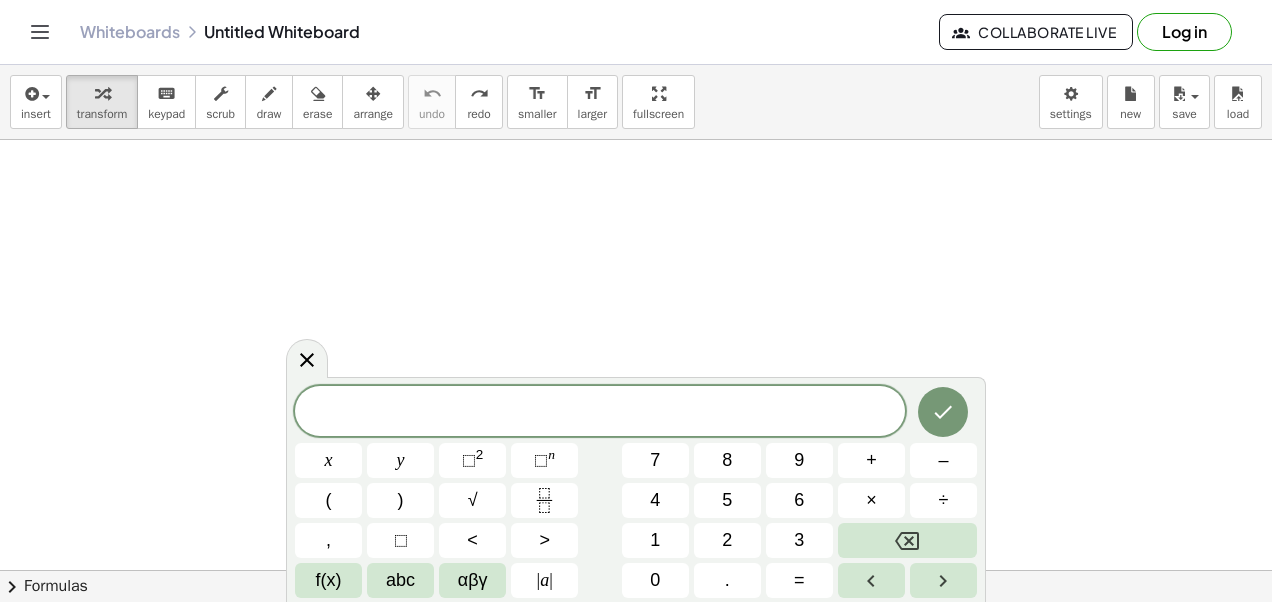 click on "–" at bounding box center (943, 460) 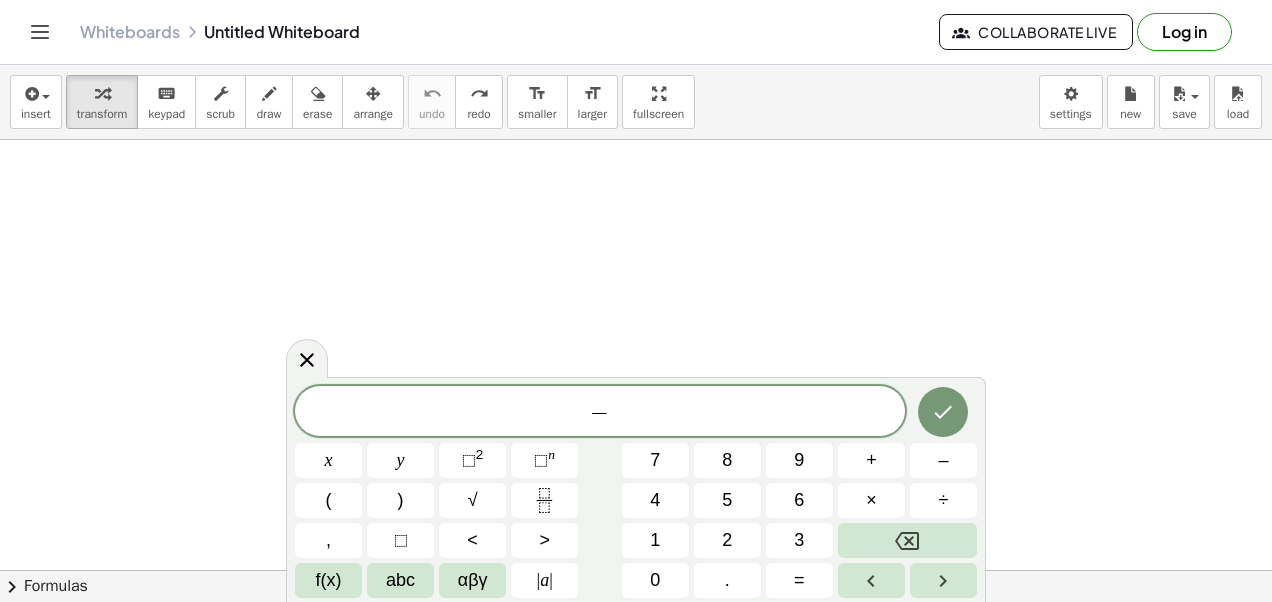 click on "5" at bounding box center (727, 500) 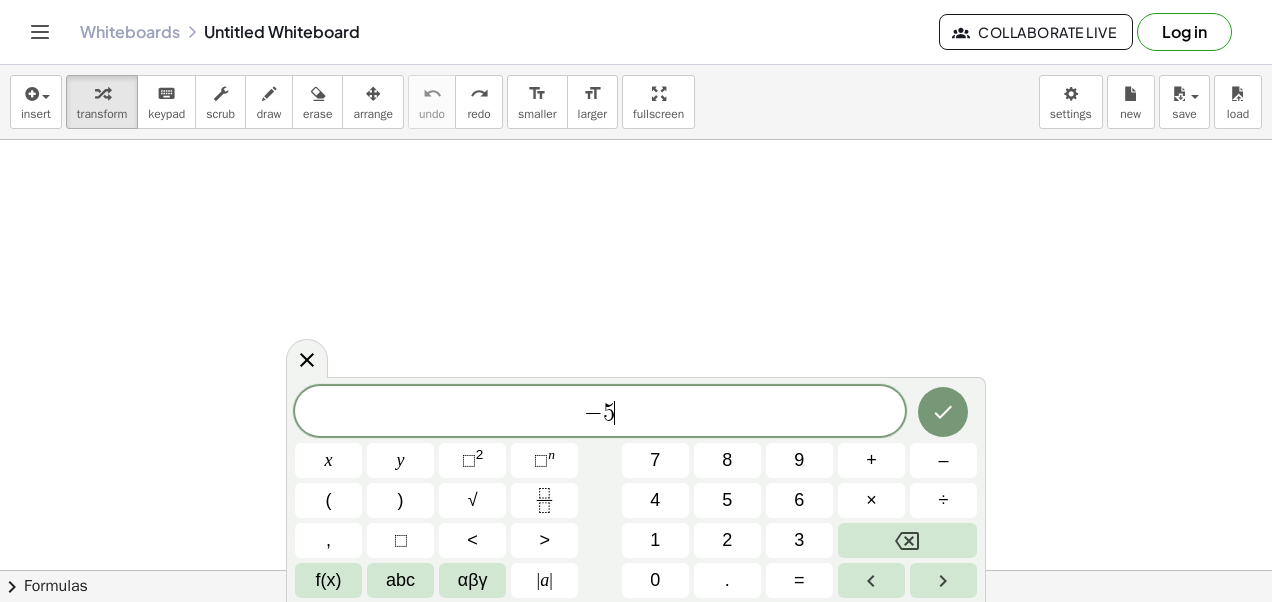 click on "abc" at bounding box center (400, 580) 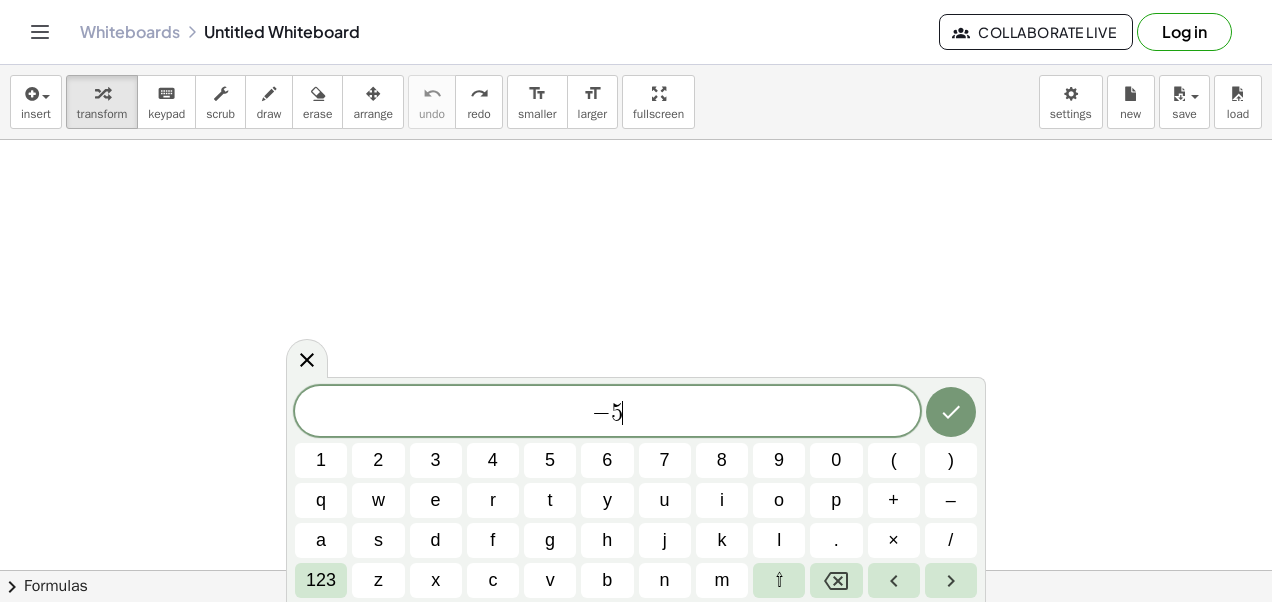 click on "y" at bounding box center (607, 500) 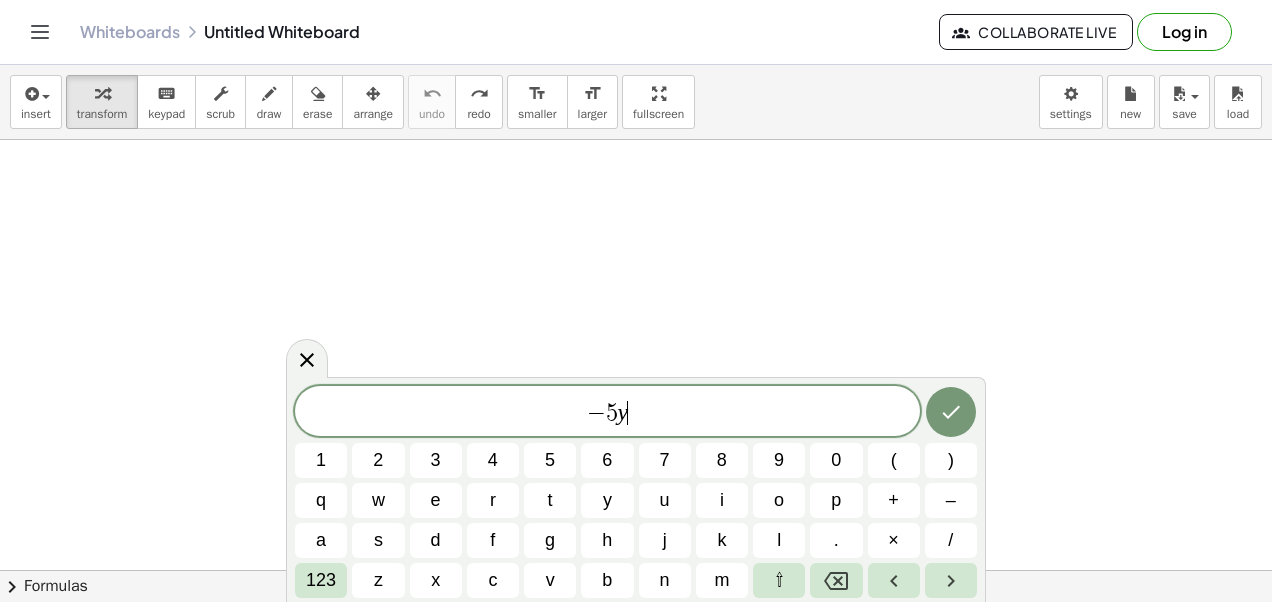 click on "123" at bounding box center (321, 580) 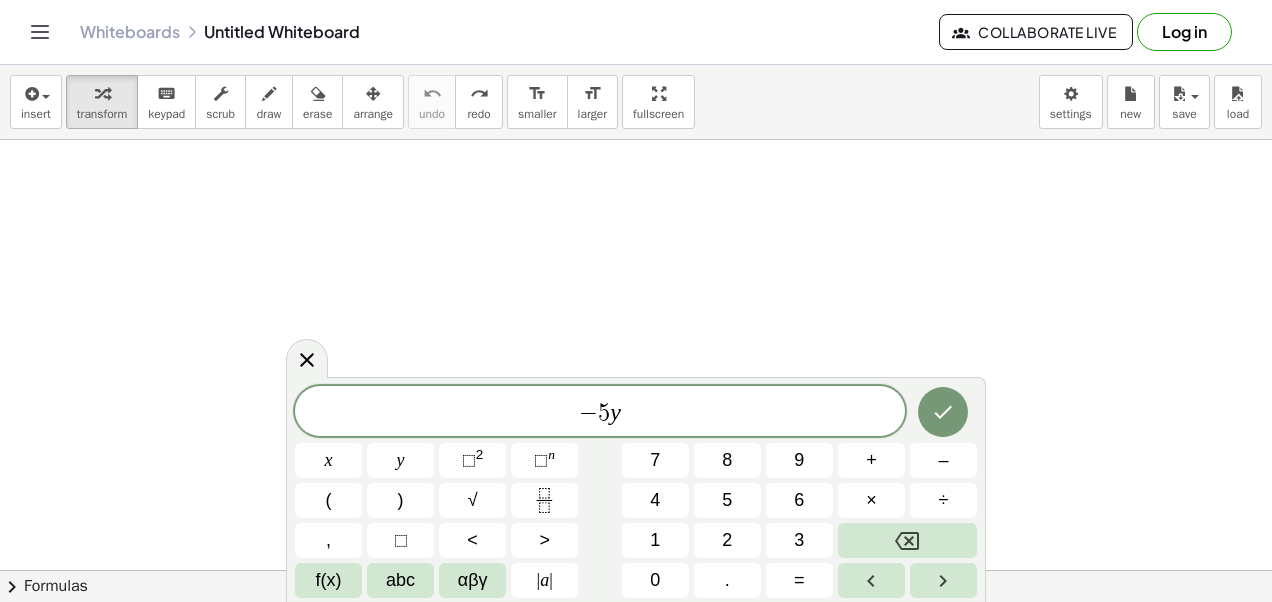 click on "=" at bounding box center (799, 580) 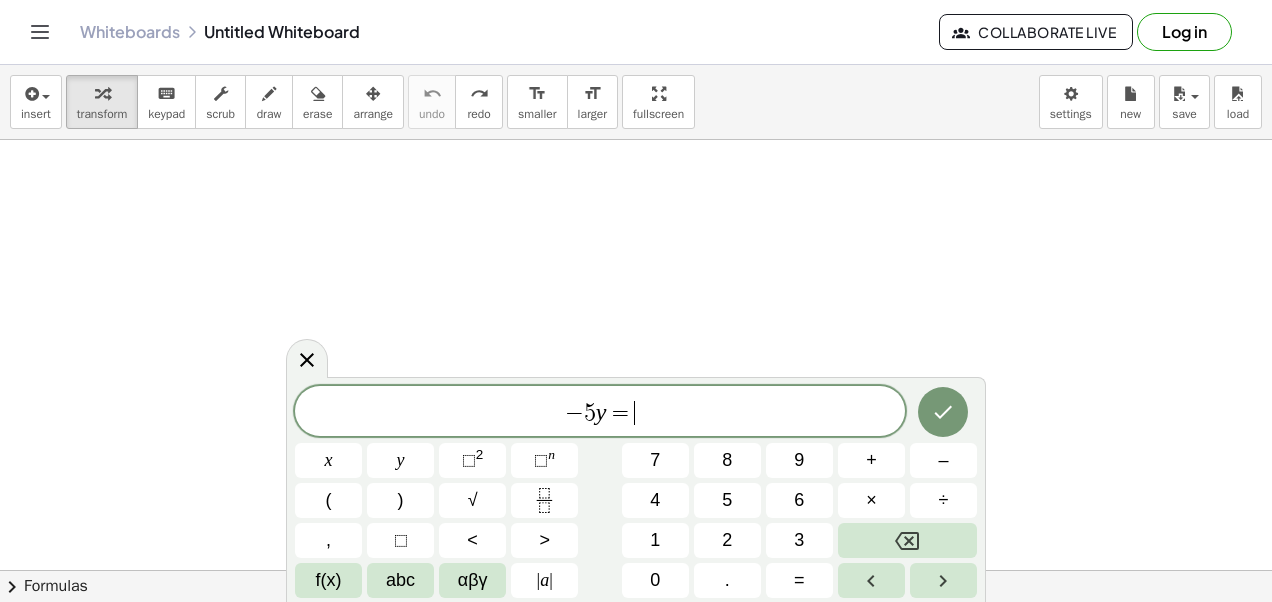 click on "3" at bounding box center [799, 540] 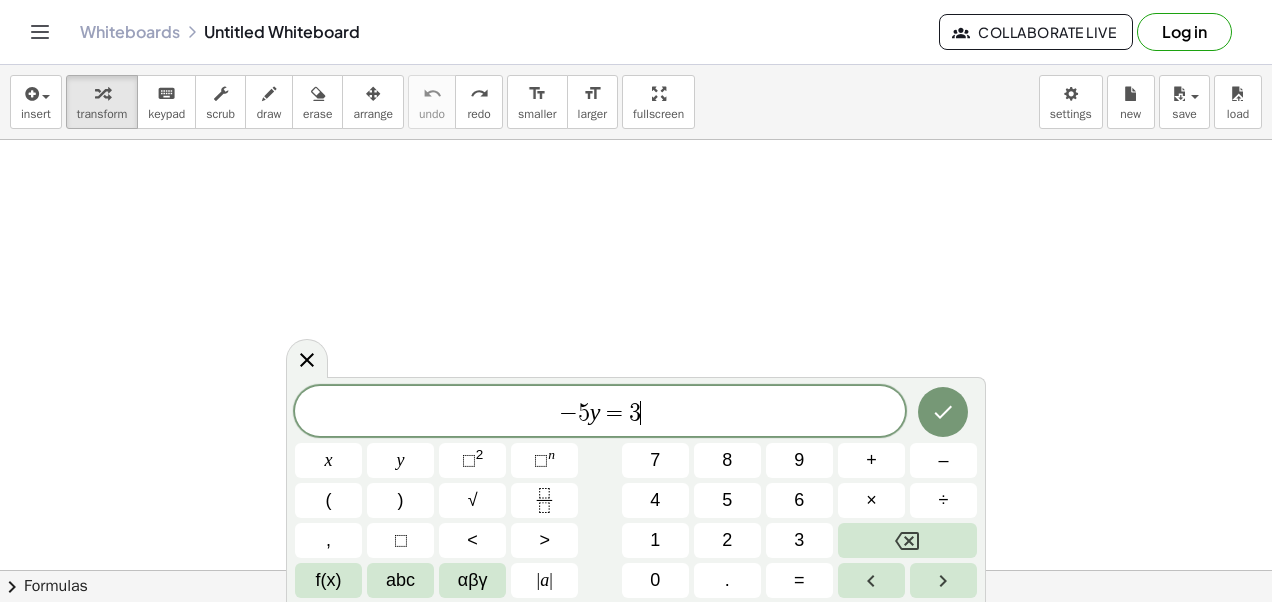click on "0" at bounding box center (655, 580) 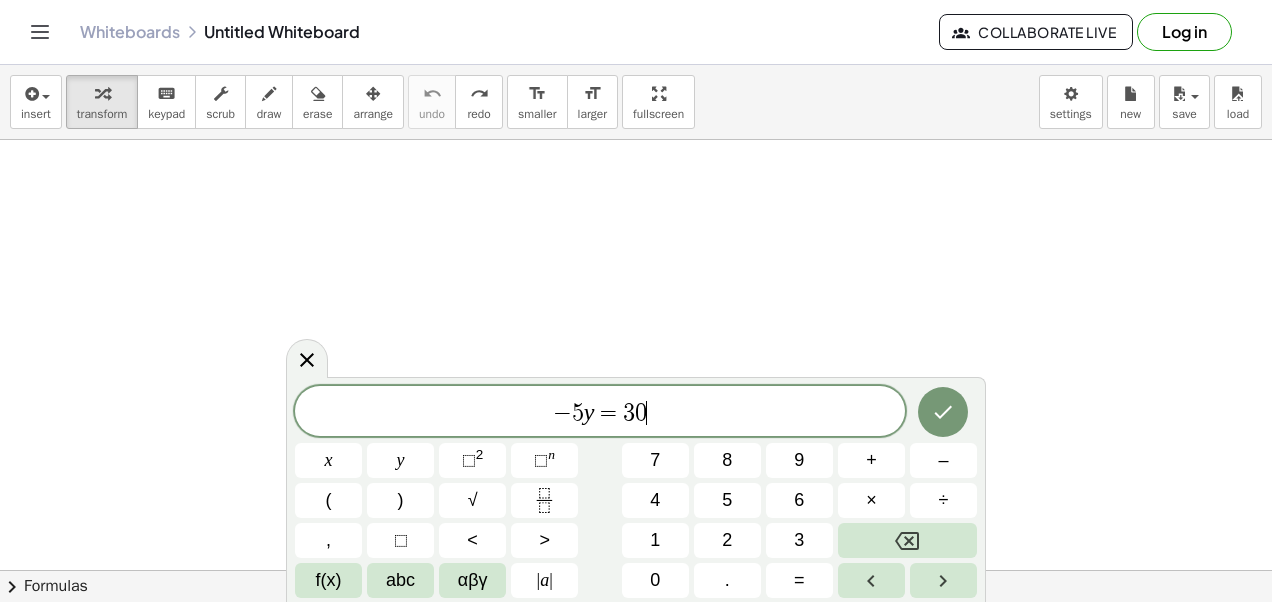 click at bounding box center (943, 412) 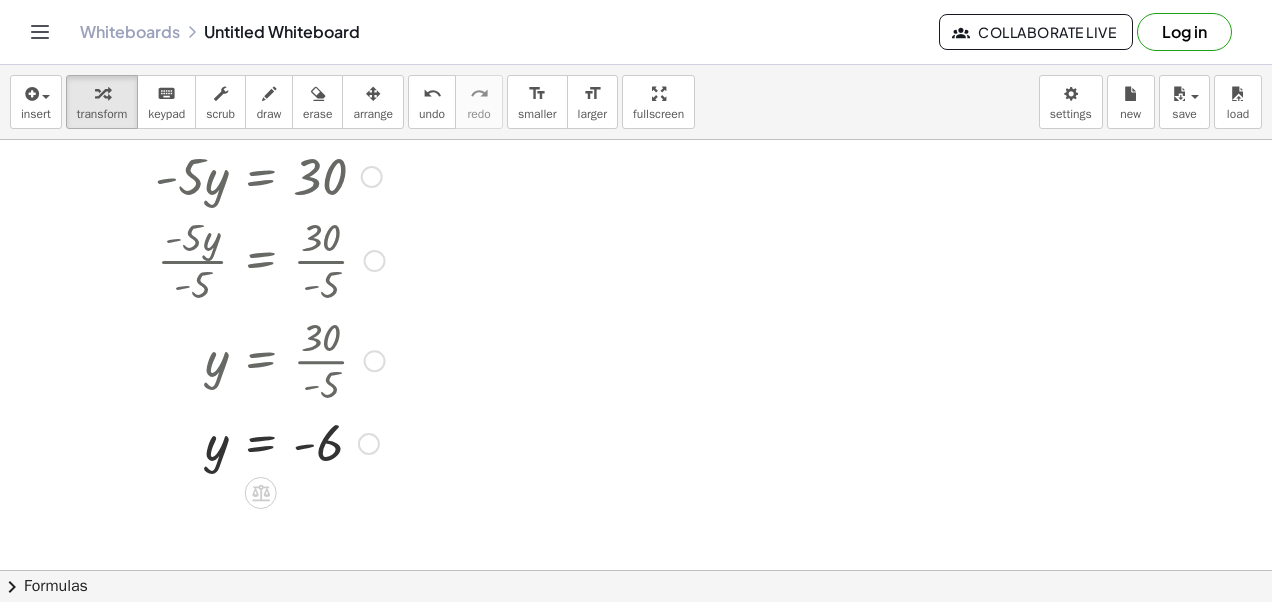 scroll, scrollTop: 0, scrollLeft: 0, axis: both 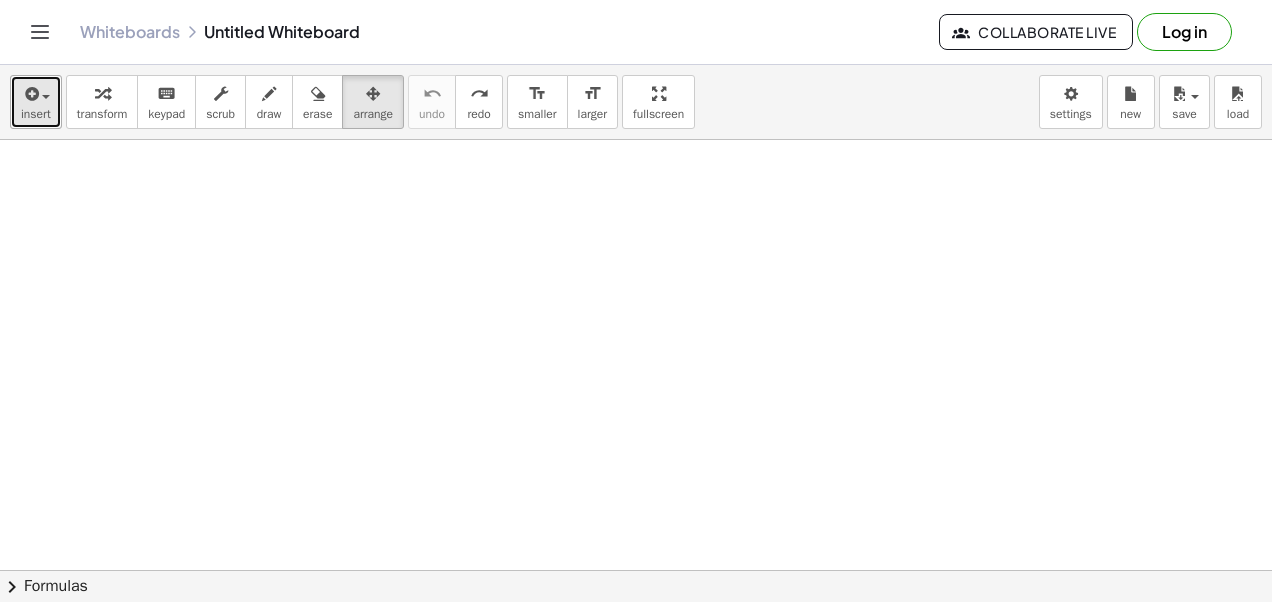 click on "insert" at bounding box center (36, 114) 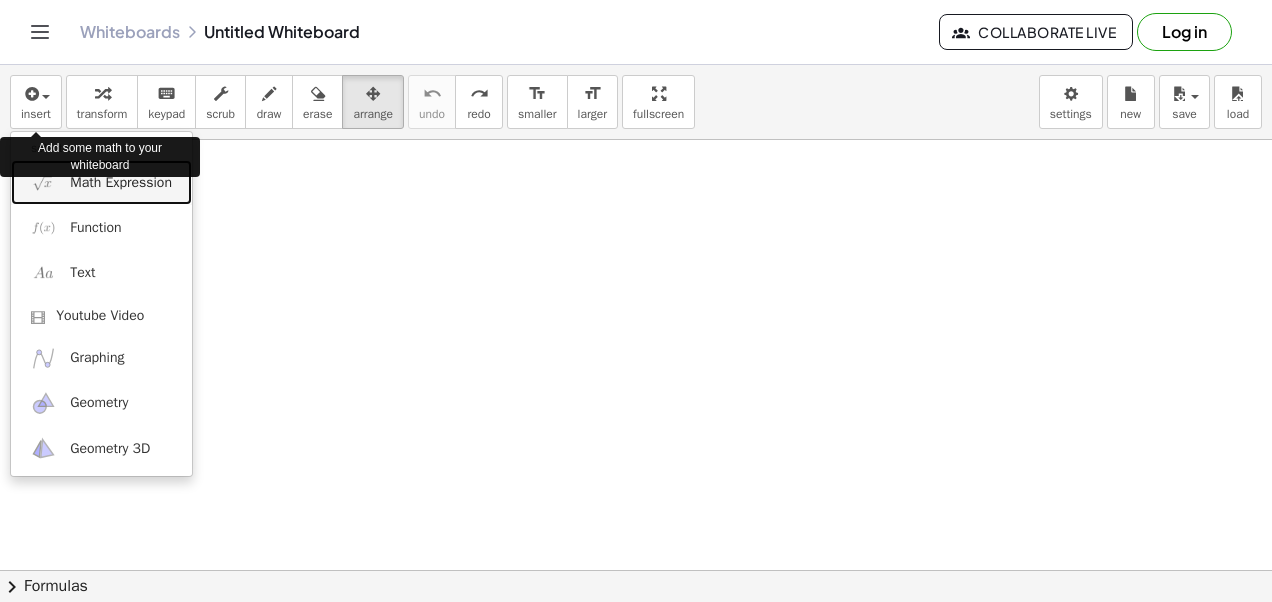 click on "Math Expression" at bounding box center [121, 183] 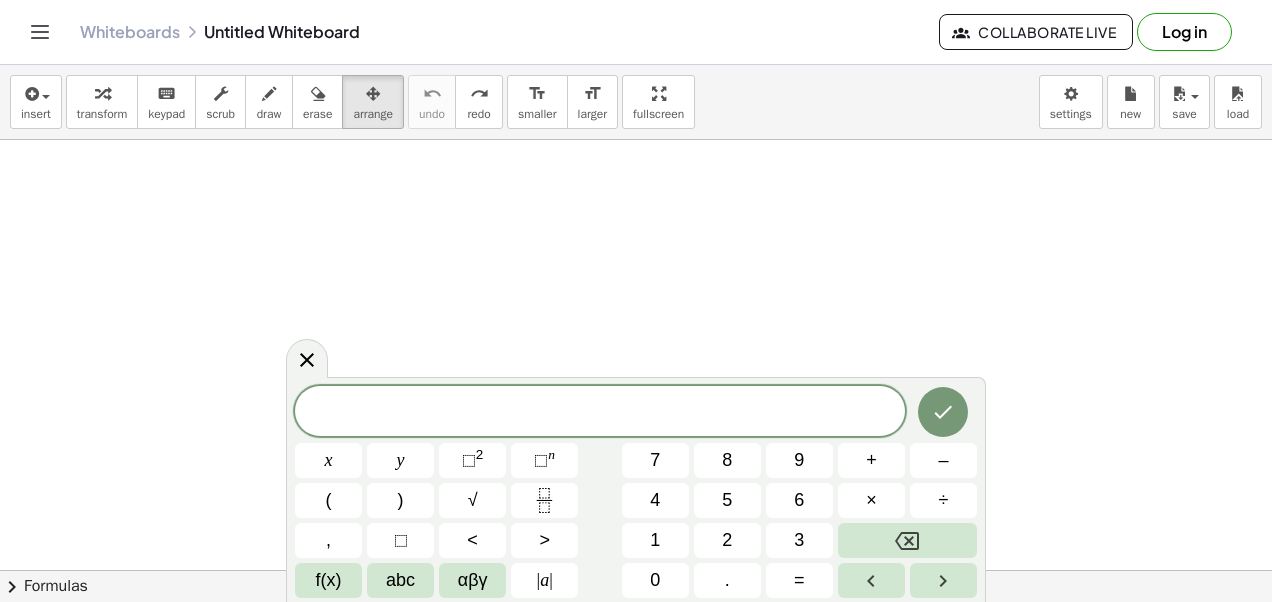click on "–" at bounding box center (943, 460) 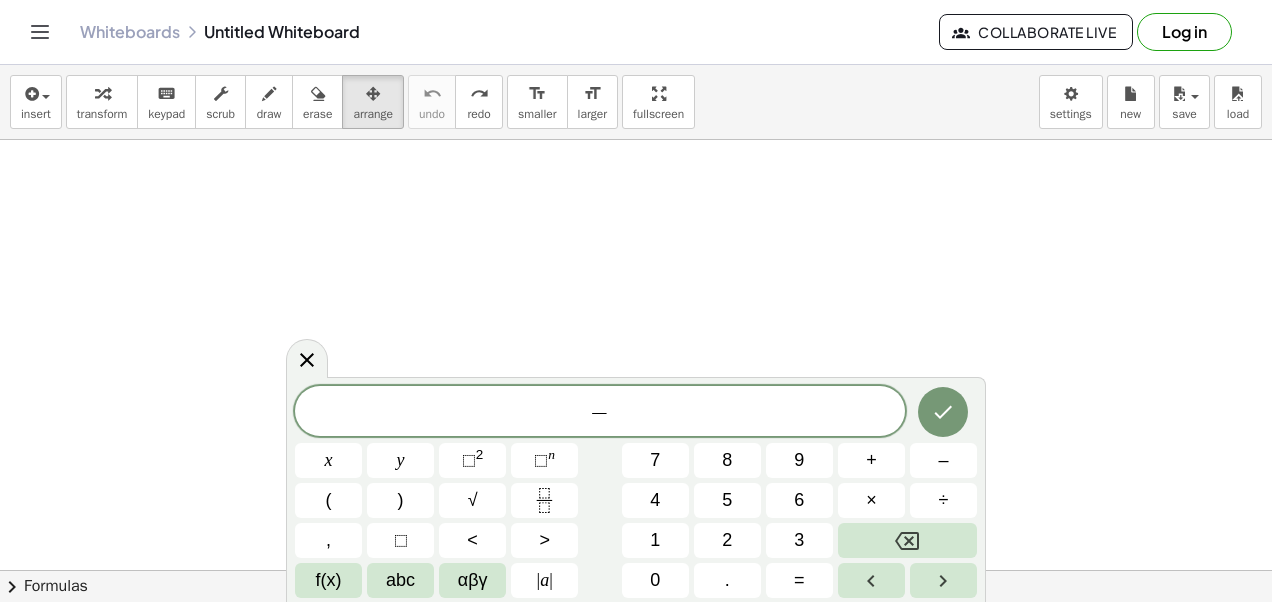 click on "3" at bounding box center (799, 540) 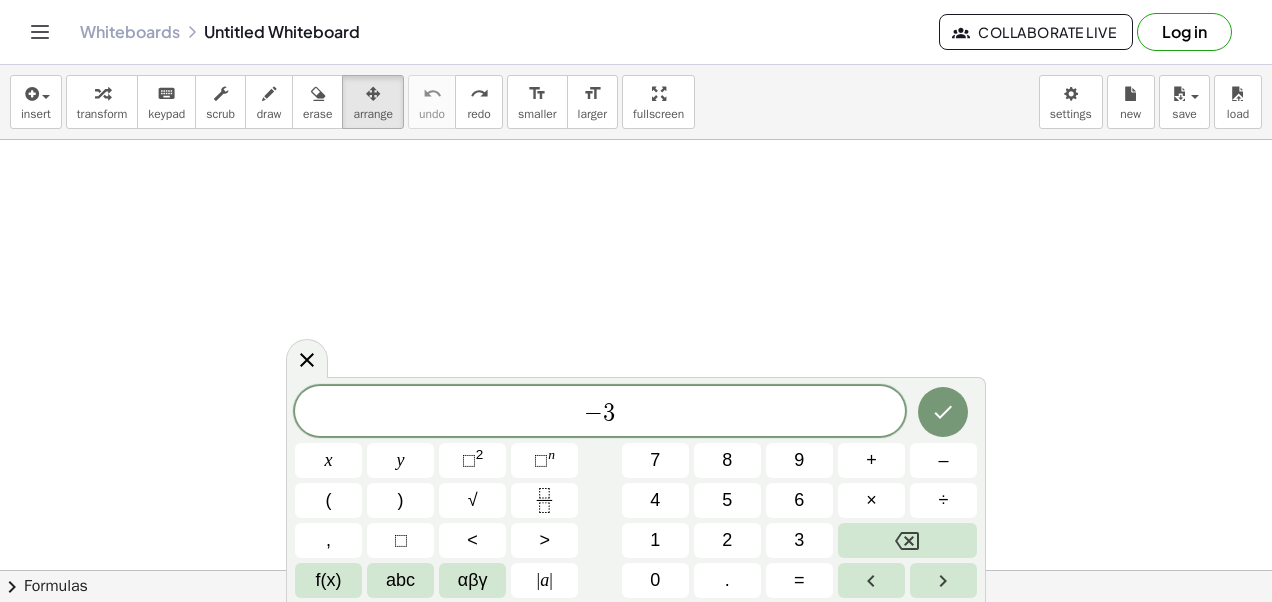 click 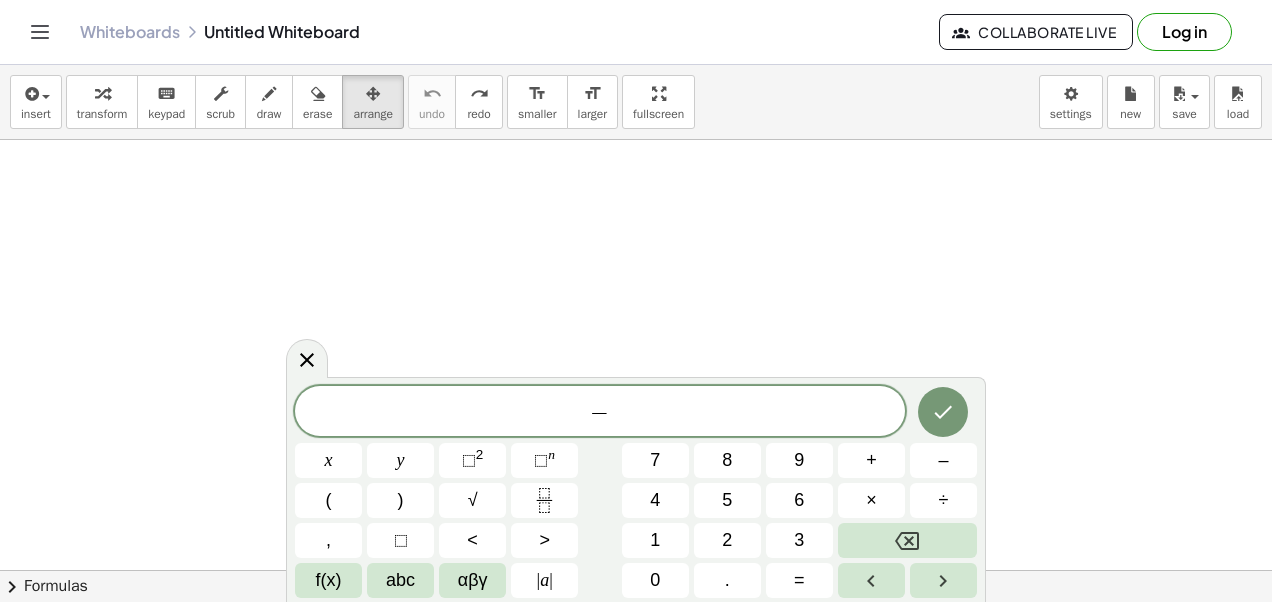click on "2" at bounding box center (727, 540) 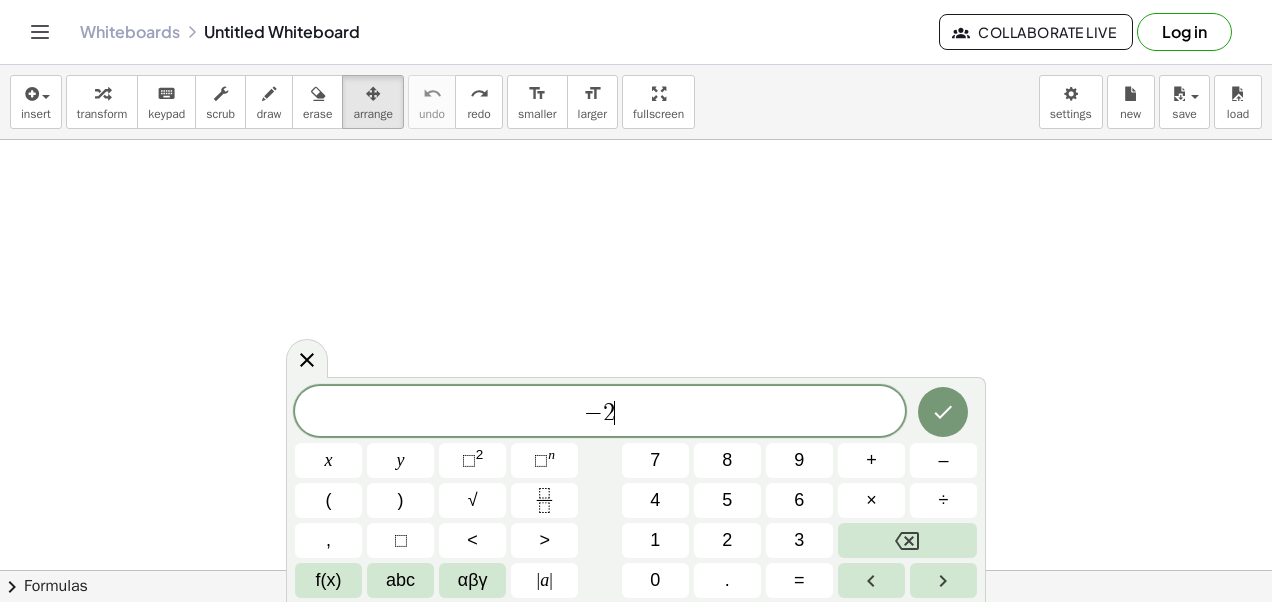 click on "abc" at bounding box center (400, 580) 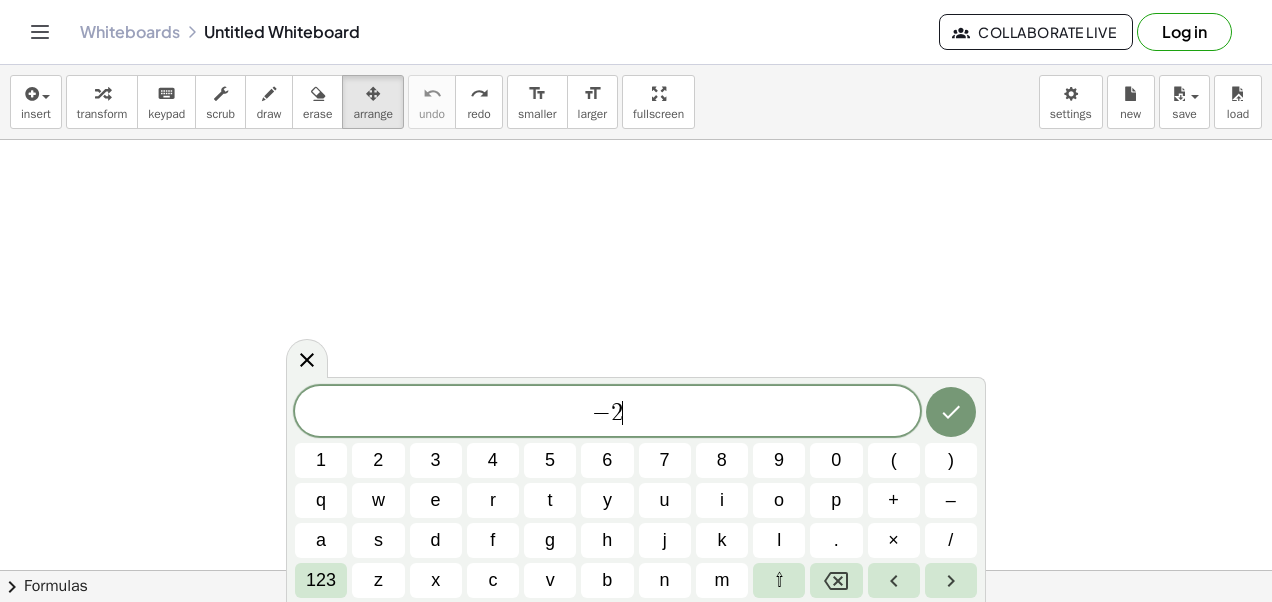 click on "x" at bounding box center (435, 580) 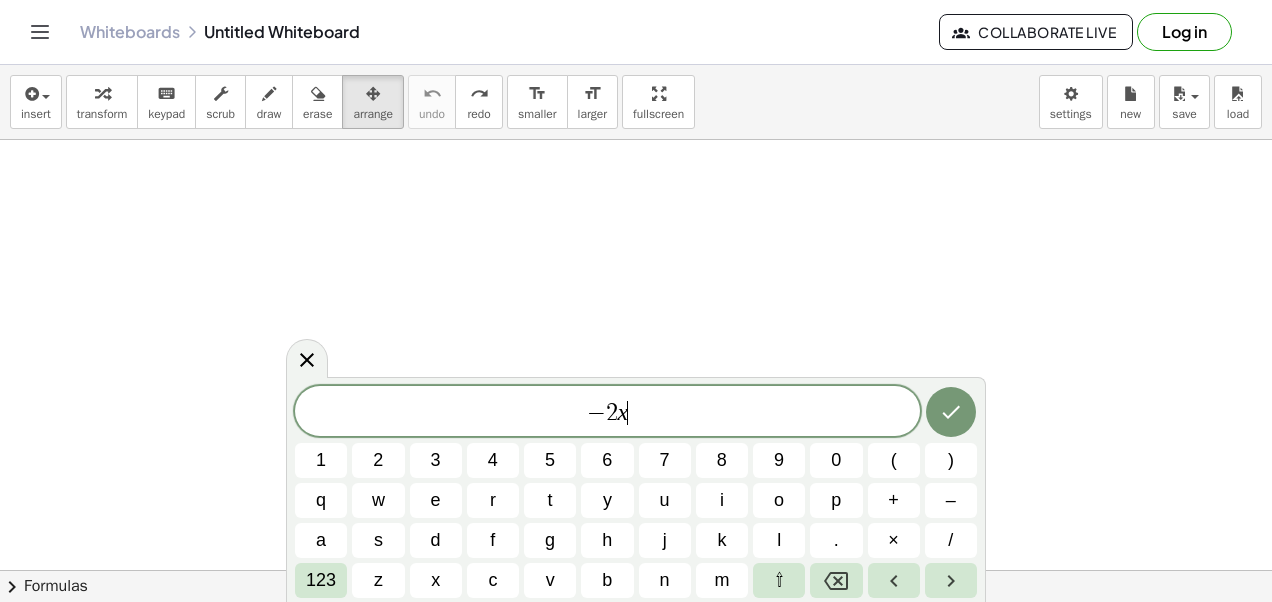 click on "123" at bounding box center (321, 580) 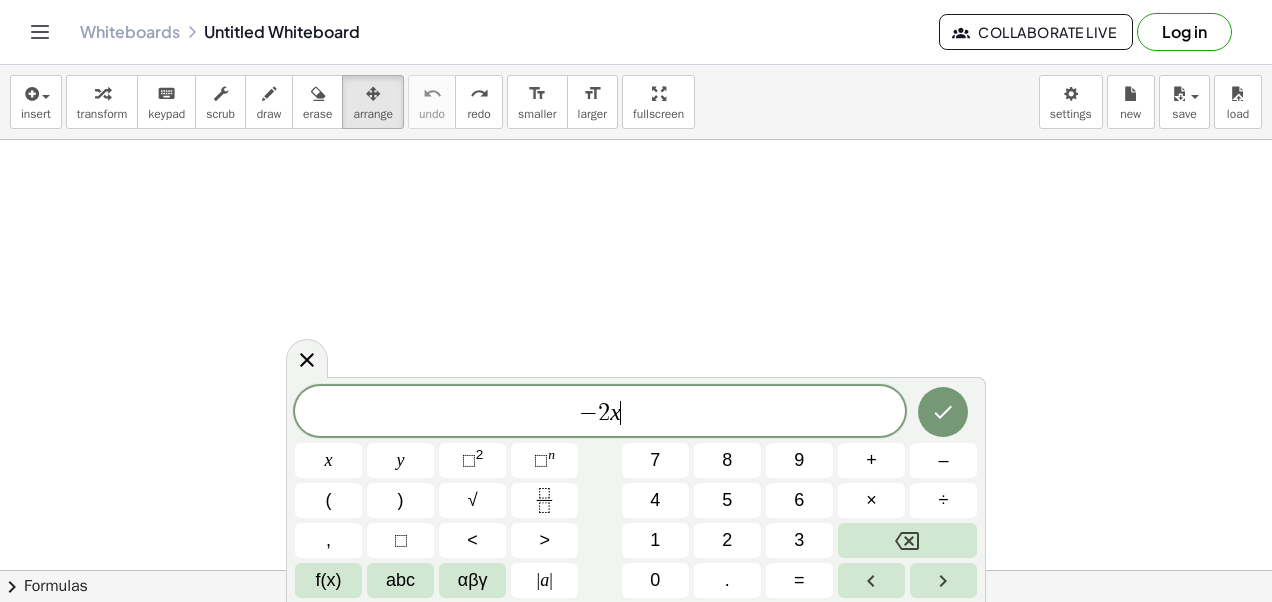 click on "=" at bounding box center [799, 580] 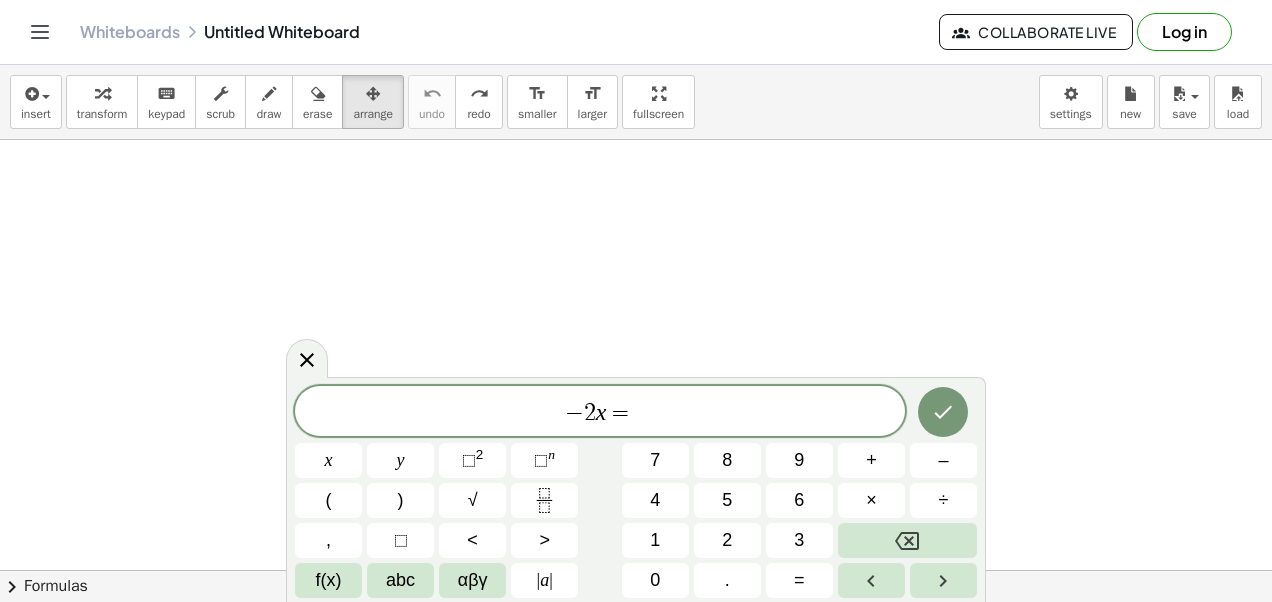 click on "2" at bounding box center [727, 540] 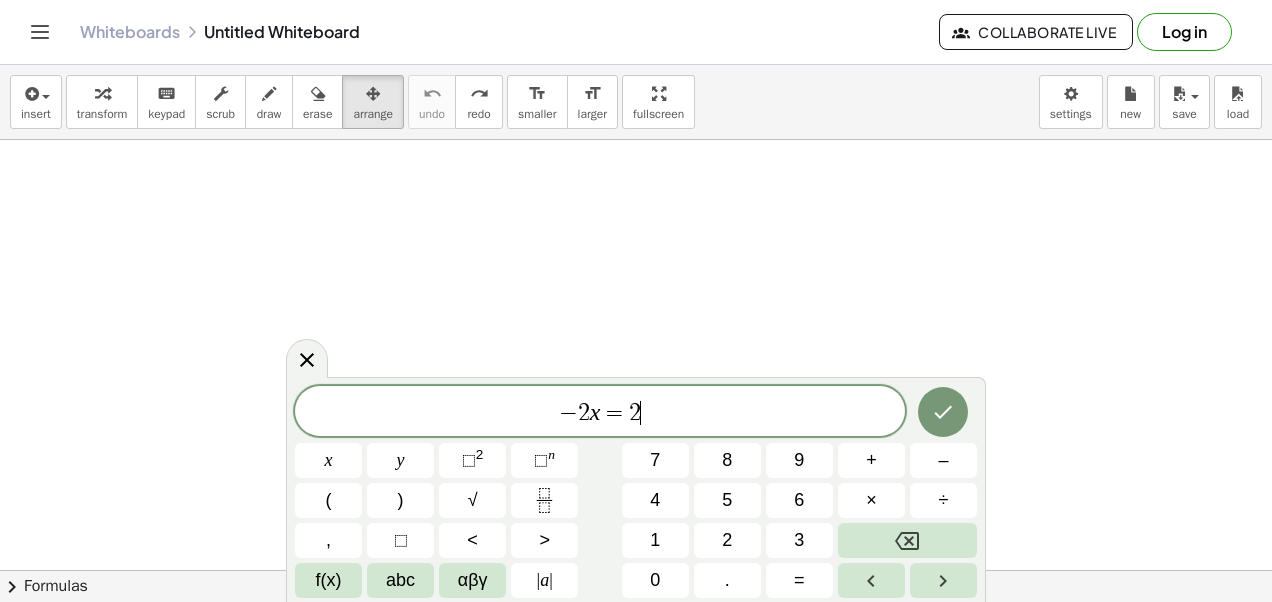 click on "+" at bounding box center [871, 460] 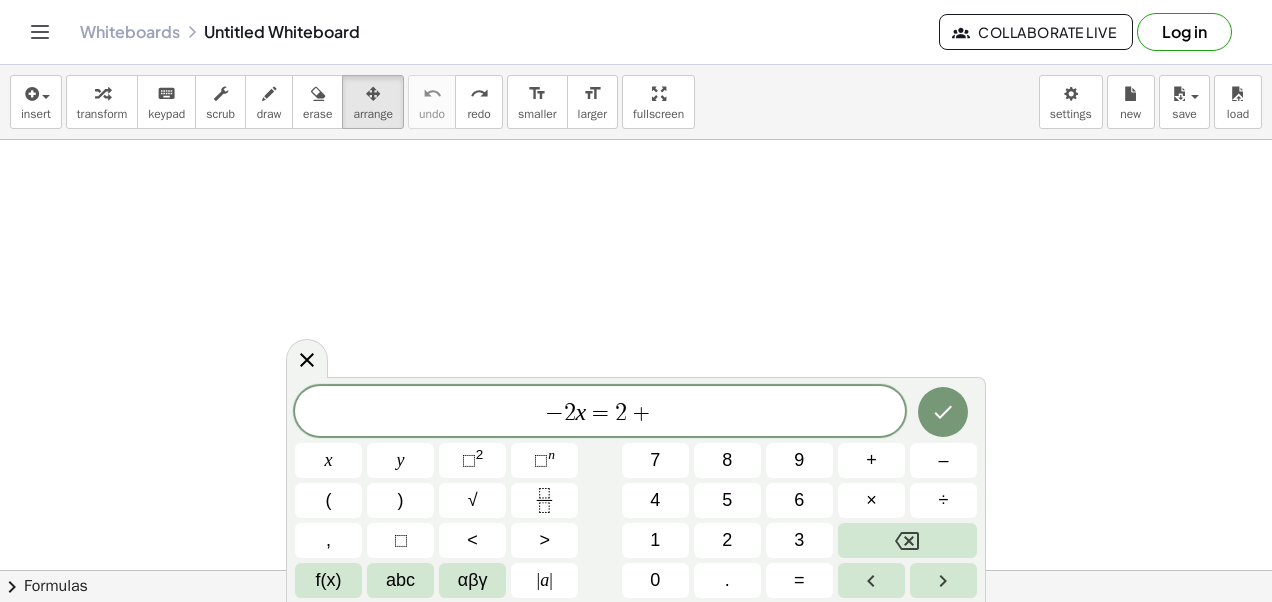 click at bounding box center (907, 540) 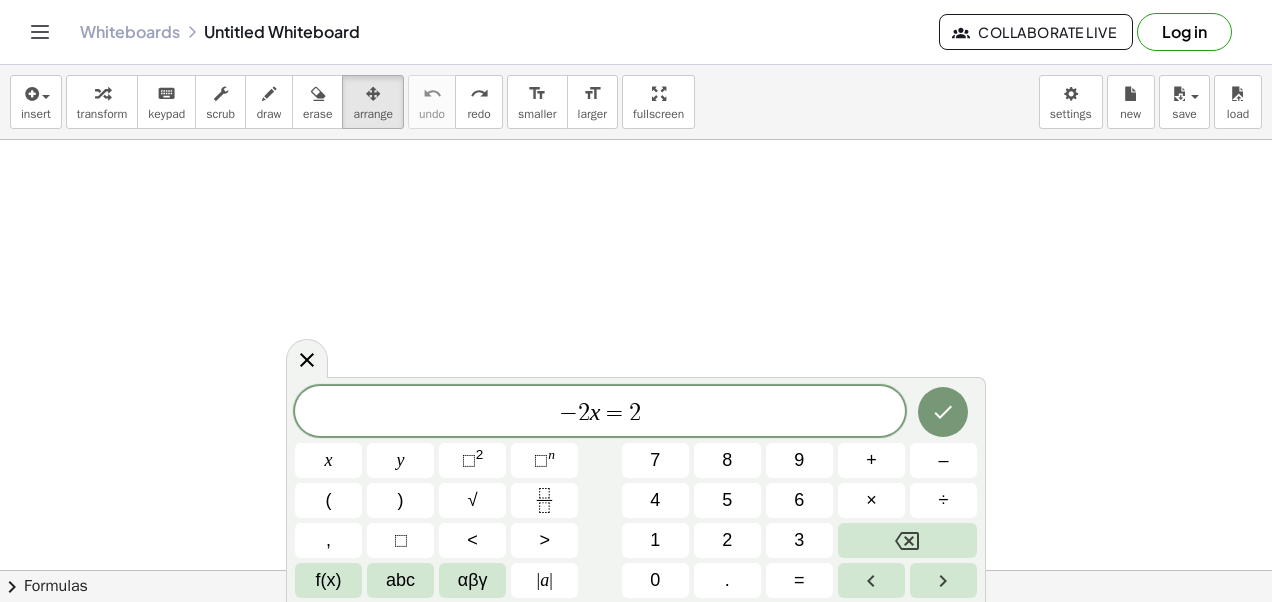 click 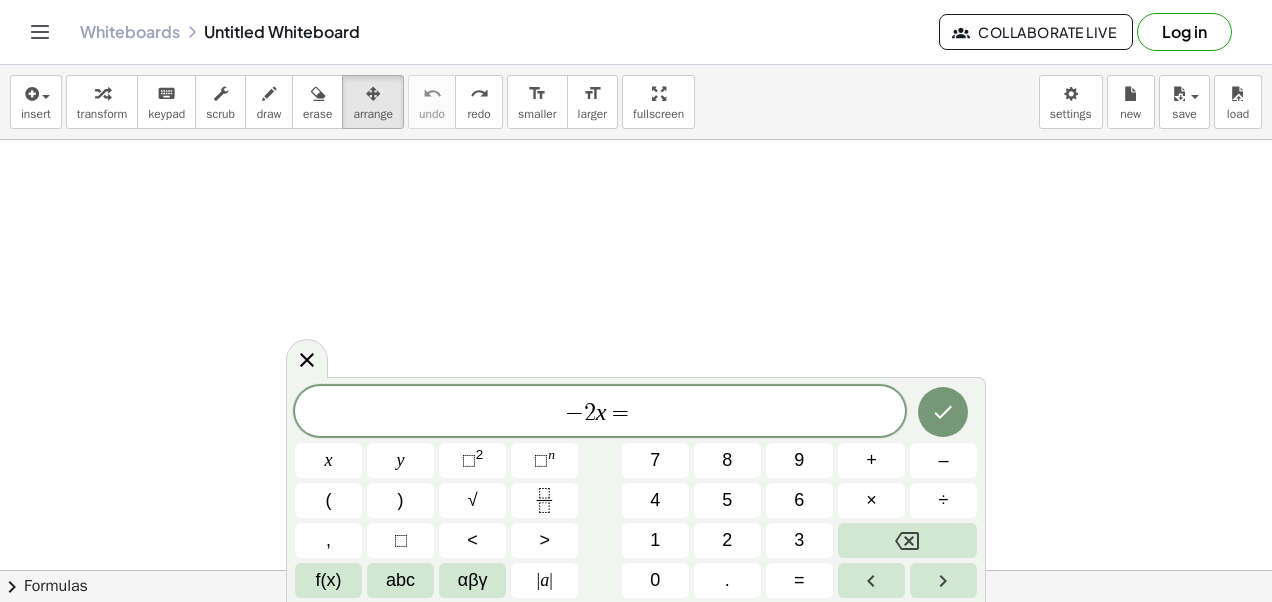 click on "–" at bounding box center (943, 460) 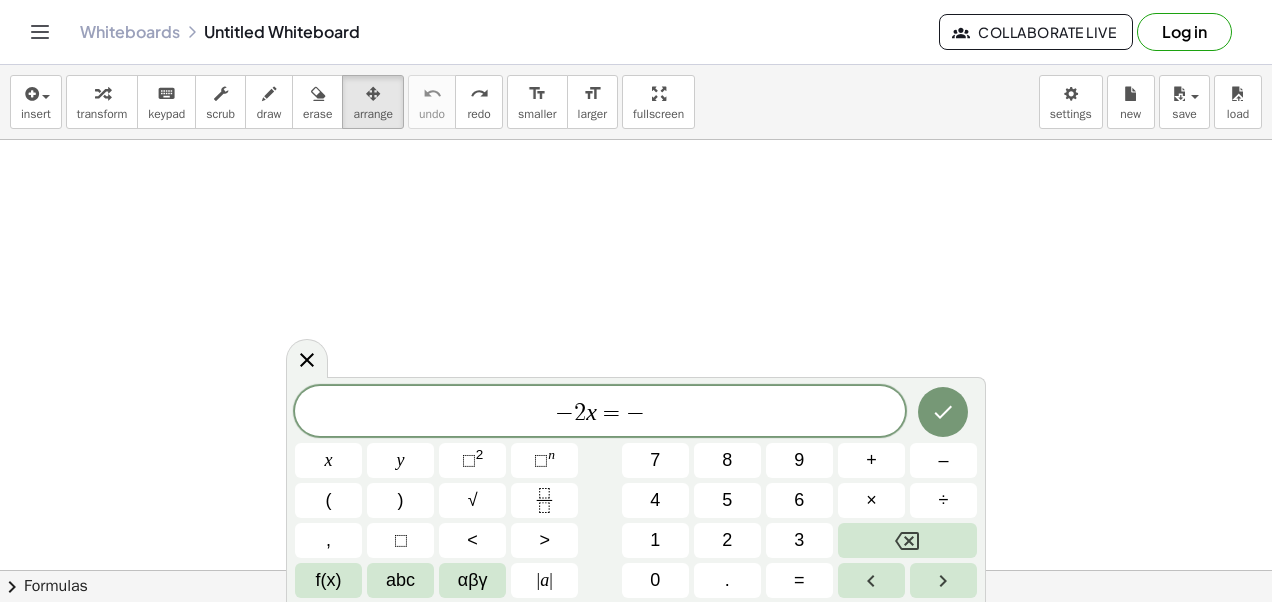 click on "1" at bounding box center [655, 540] 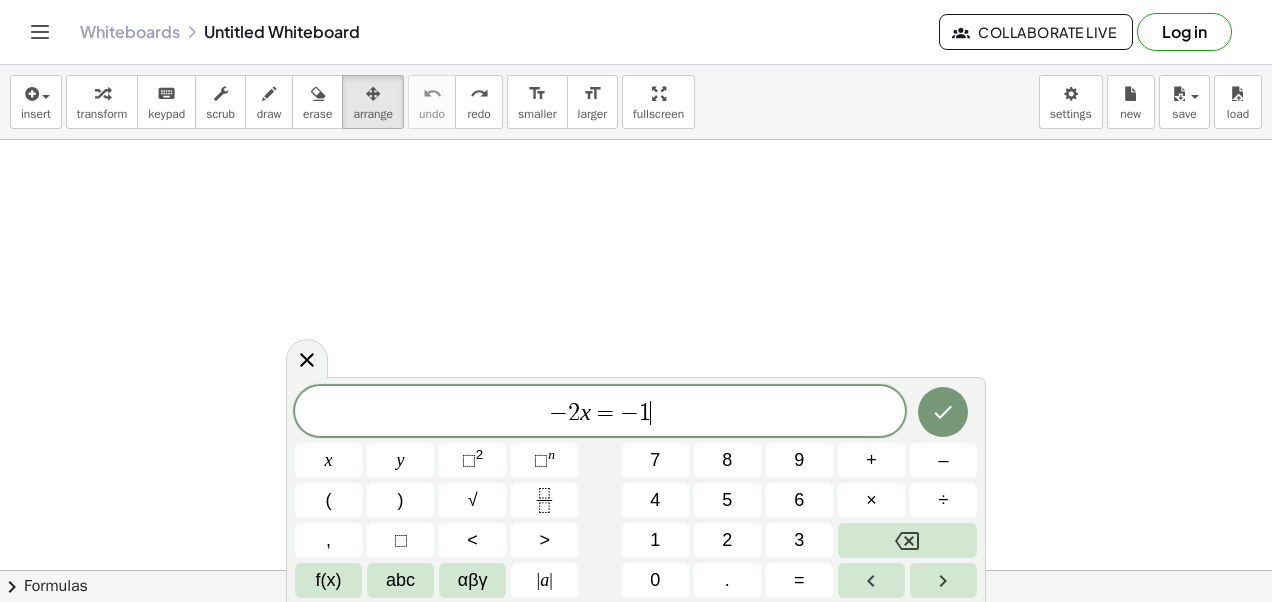 click on "2" at bounding box center [727, 540] 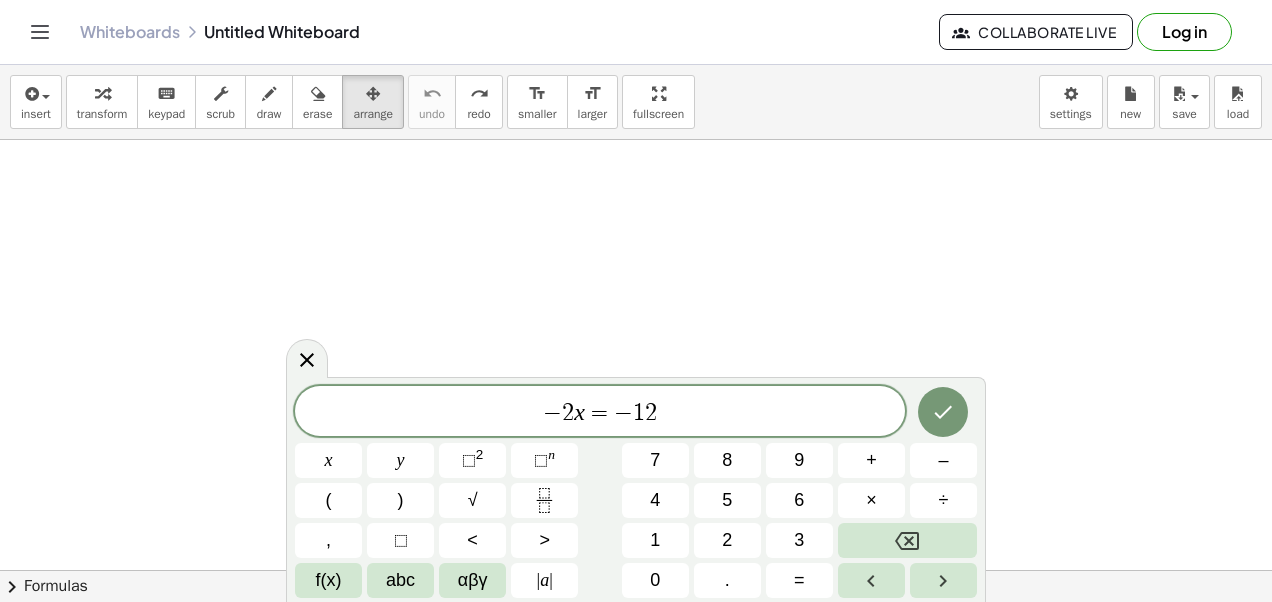 click 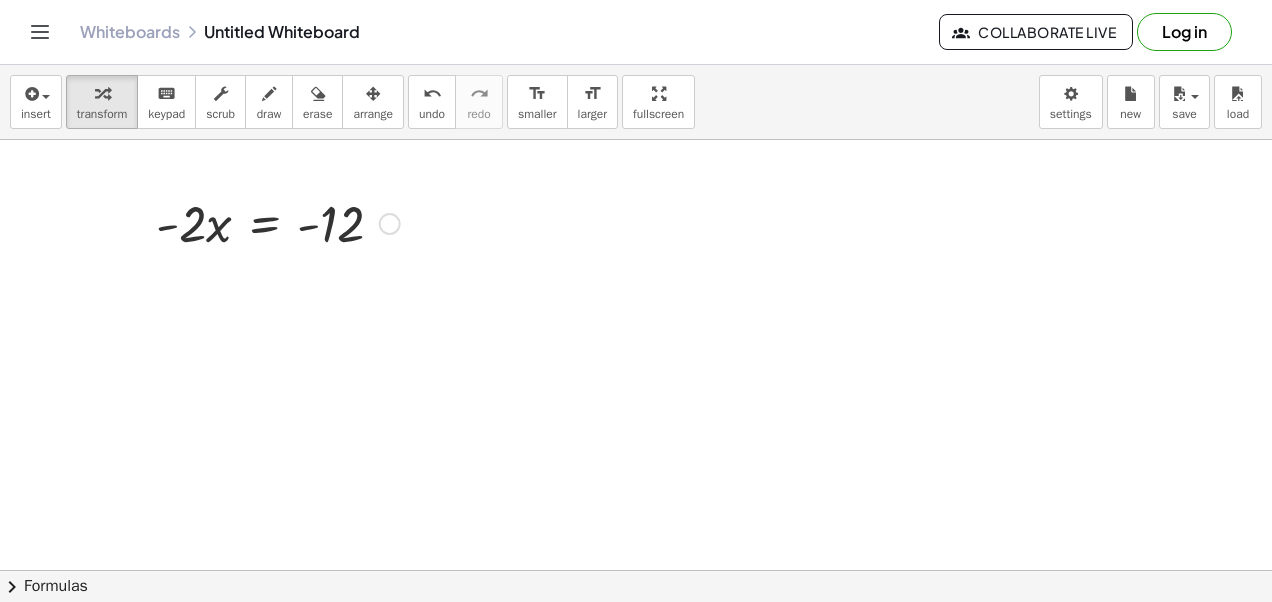 scroll, scrollTop: 2, scrollLeft: 0, axis: vertical 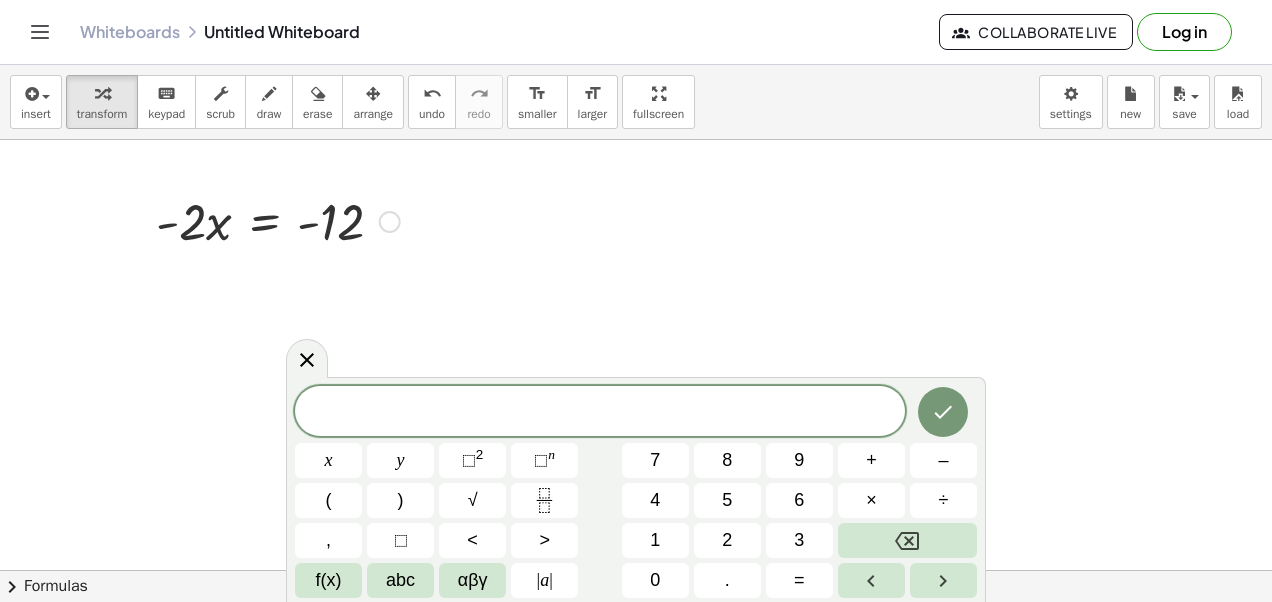click 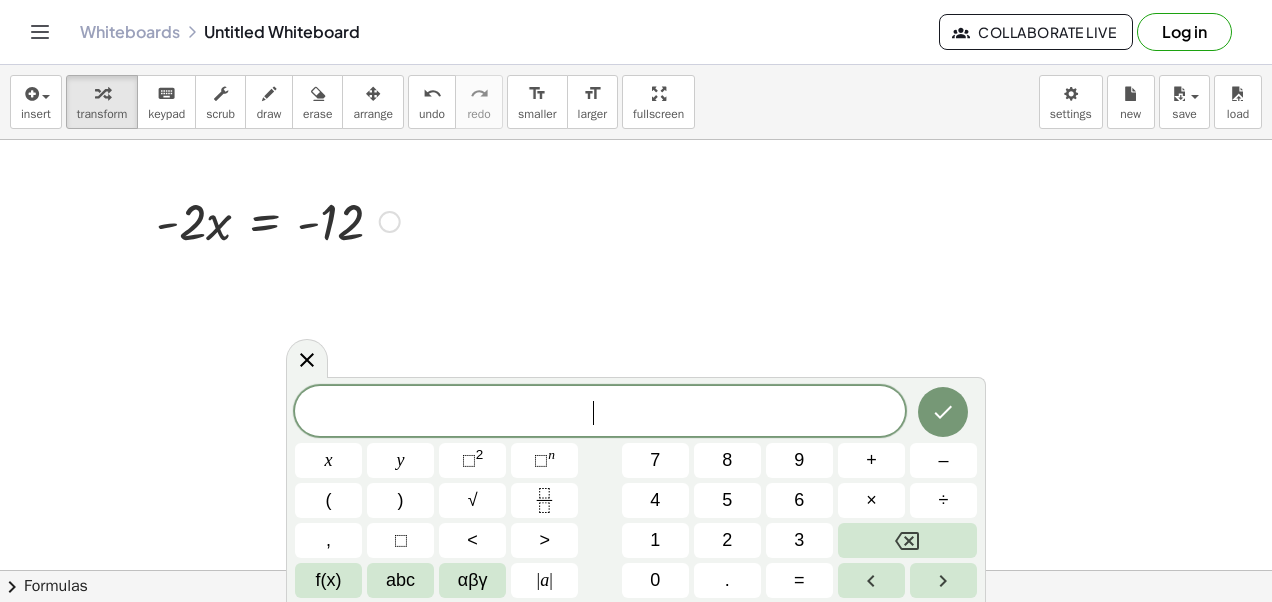scroll, scrollTop: 0, scrollLeft: 0, axis: both 